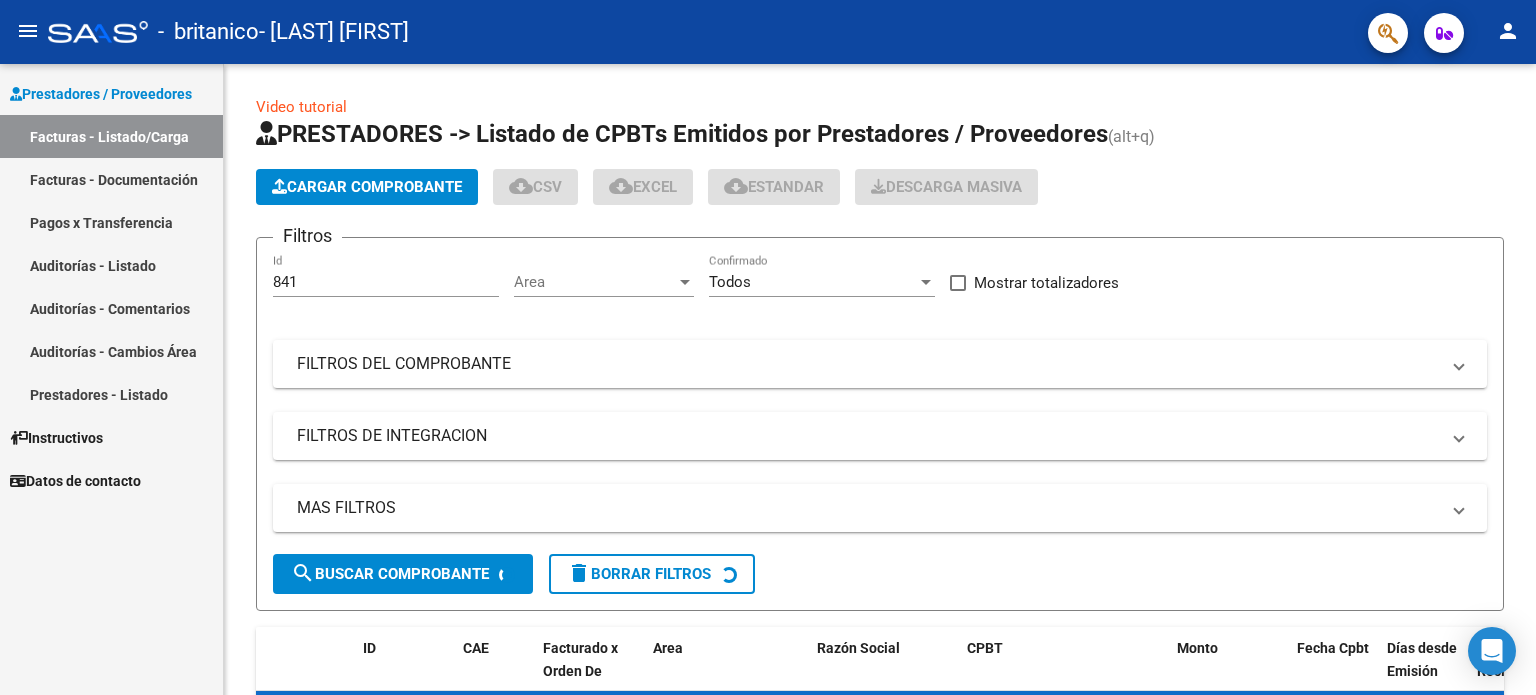 scroll, scrollTop: 0, scrollLeft: 0, axis: both 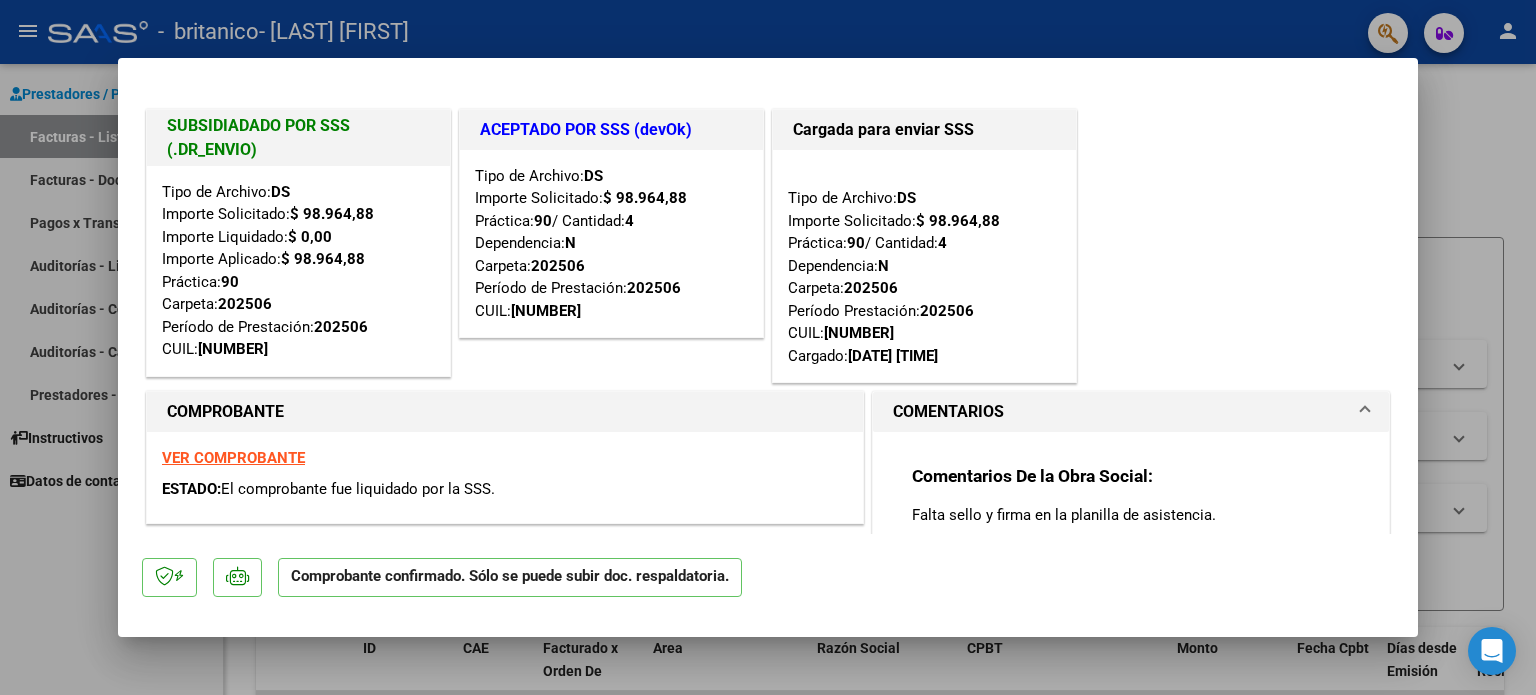 click on "SUBSIDIADADO POR SSS (.DR_ENVIO)  Tipo de Archivo:  DS  Importe Solicitado:  $ 98.964,88  Importe Liquidado:  $ 0,00  Importe Aplicado:  $ 98.964,88  Práctica:  90  Carpeta:  202506  Período de Prestación:  202506  CUIL:  [NUMBER] ACEPTADO POR SSS (devOk)  Tipo de Archivo:  DS  Importe Solicitado:  $ 98.964,88  Práctica:  90  / Cantidad:  4  Dependencia:  N  Carpeta:  202506  Período de Prestación:  202506  CUIL:  [NUMBER] Cargada para enviar SSS  Tipo de Archivo:  DS  Importe Solicitado:  $ 98.964,88  Práctica:  90  / Cantidad:  4  Dependencia:  N  Carpeta:  202506  Período Prestación:  202506  CUIL:  [NUMBER]  Cargado:  [DATE] [TIME] COMPROBANTE VER COMPROBANTE       ESTADO:   El comprobante fue liquidado por la SSS.  DATOS DEL COMPROBANTE CUIT  *   [NUMBER] Ingresar CUIT  ANALISIS PRESTADOR  [LAST] [FIRST]  ARCA Padrón  Area destinado * Integración Seleccionar Area Período de Prestación (sólo integración):  202506  Comprobante Tipo * Factura C Seleccionar Tipo *   2 *" at bounding box center [768, 1019] 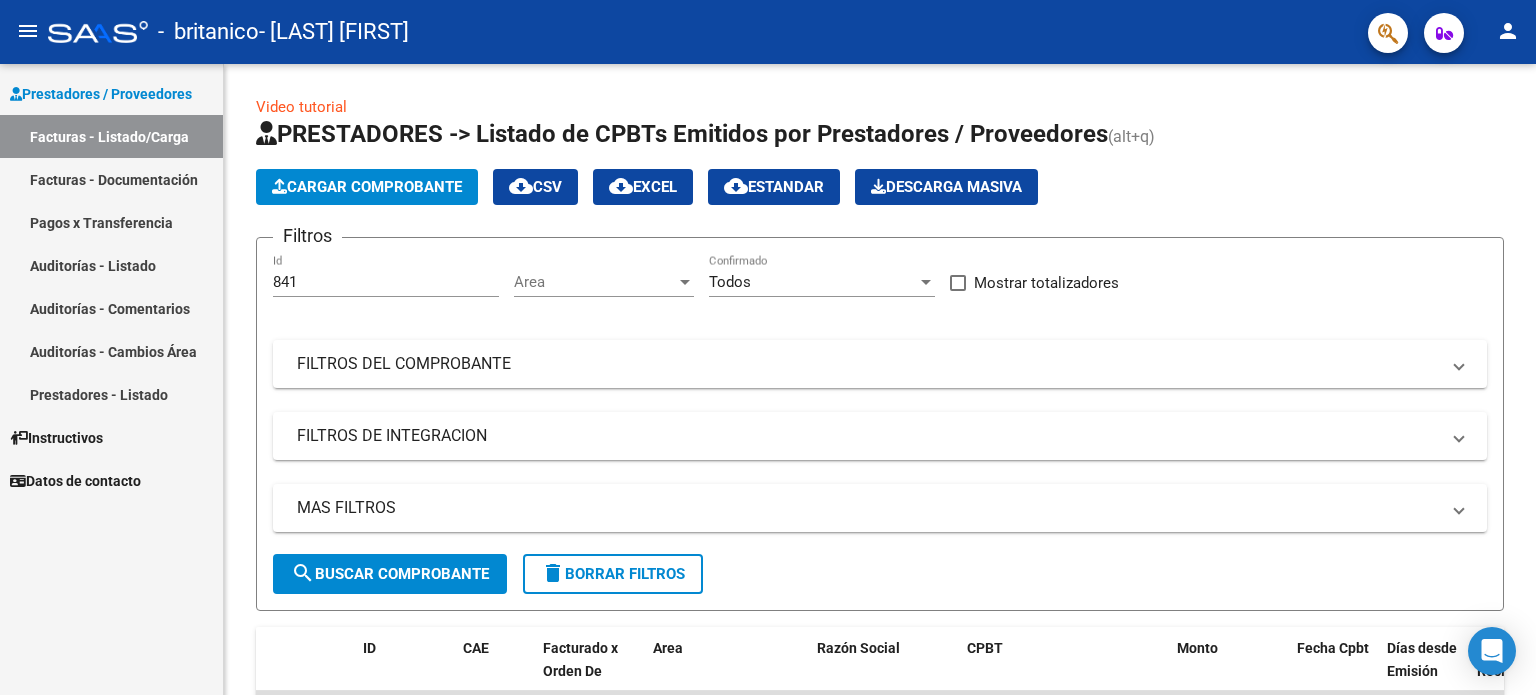 click on "Facturas - Listado/Carga" at bounding box center (111, 136) 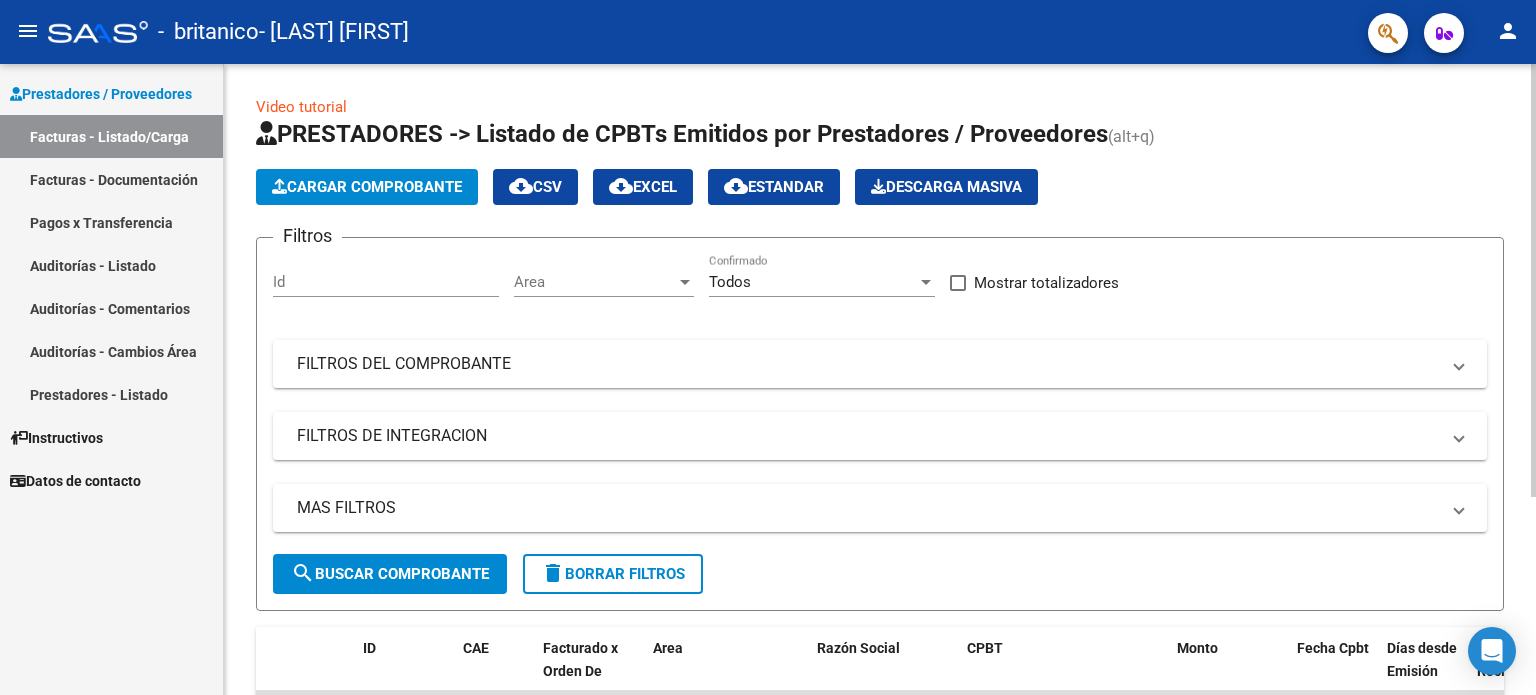 click on "Cargar Comprobante" 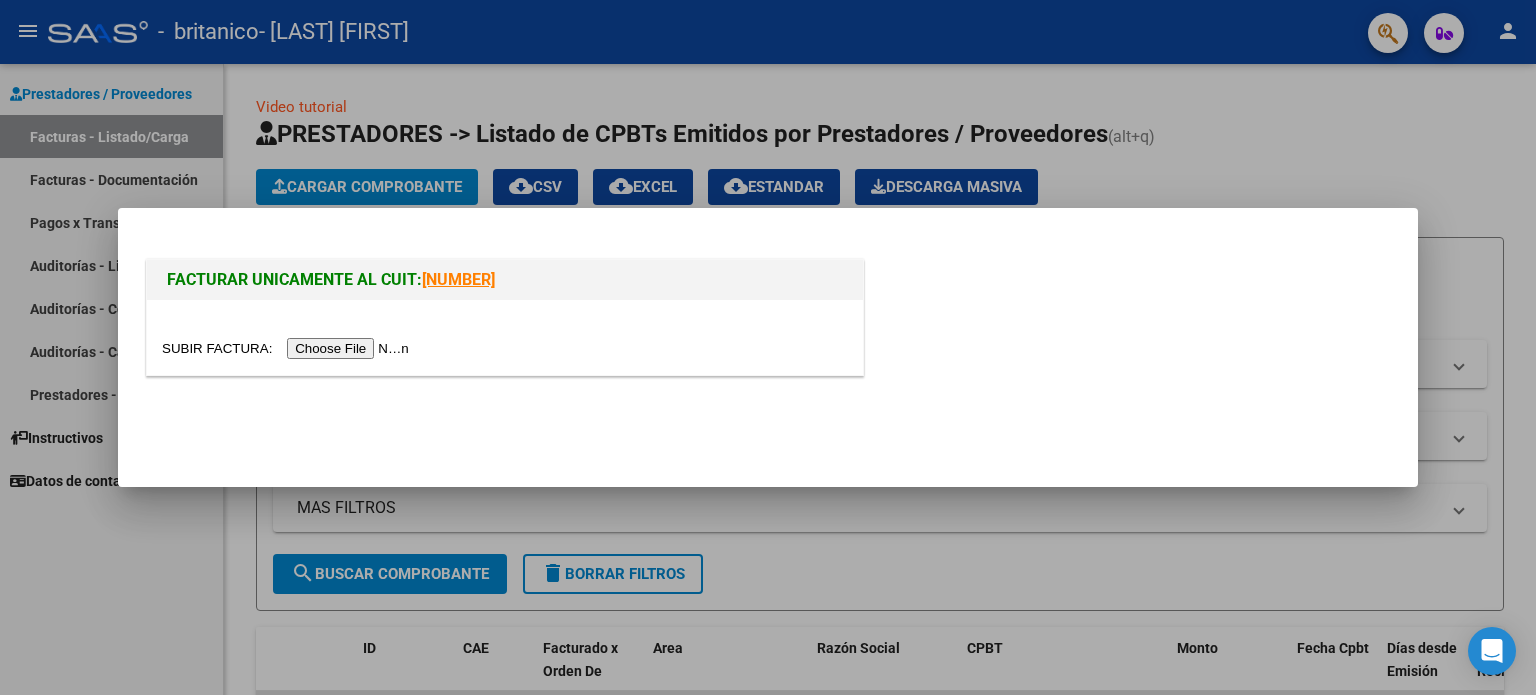 click at bounding box center (288, 348) 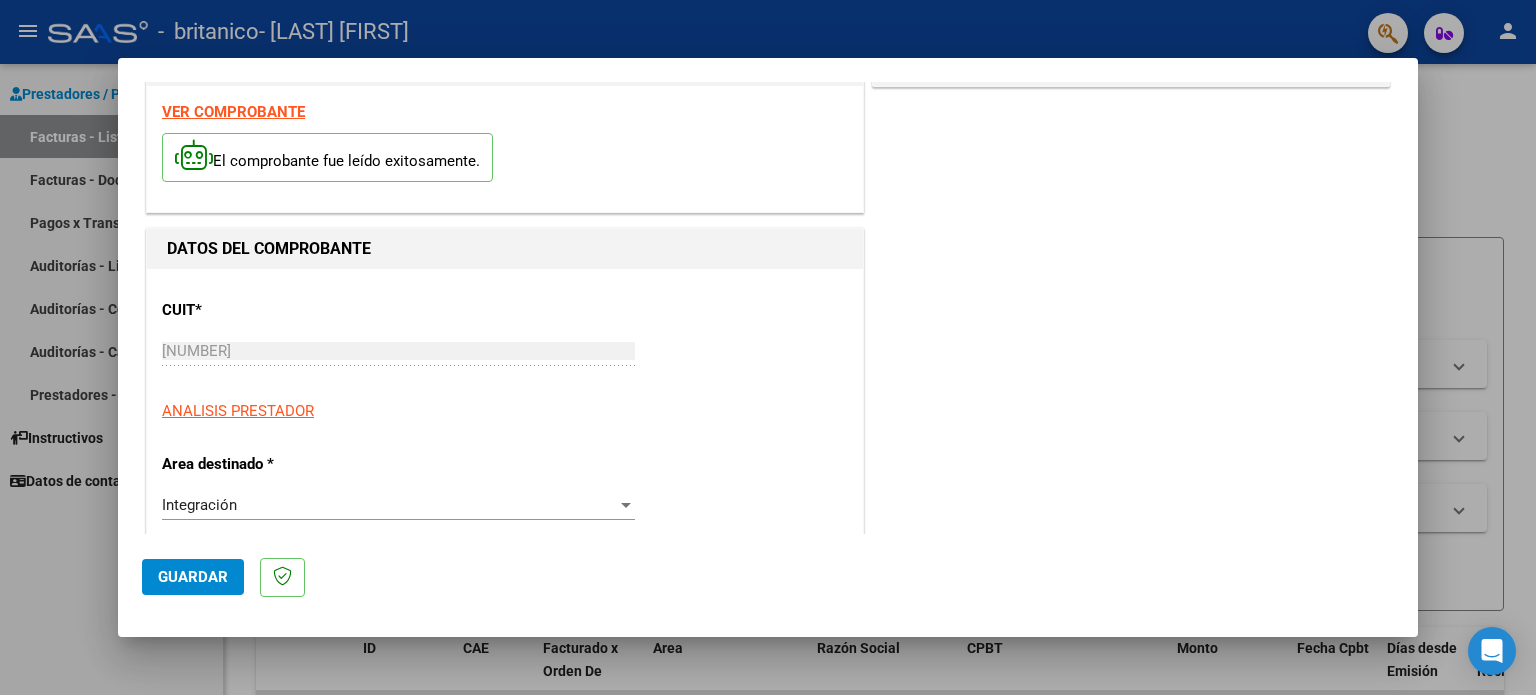 scroll, scrollTop: 0, scrollLeft: 0, axis: both 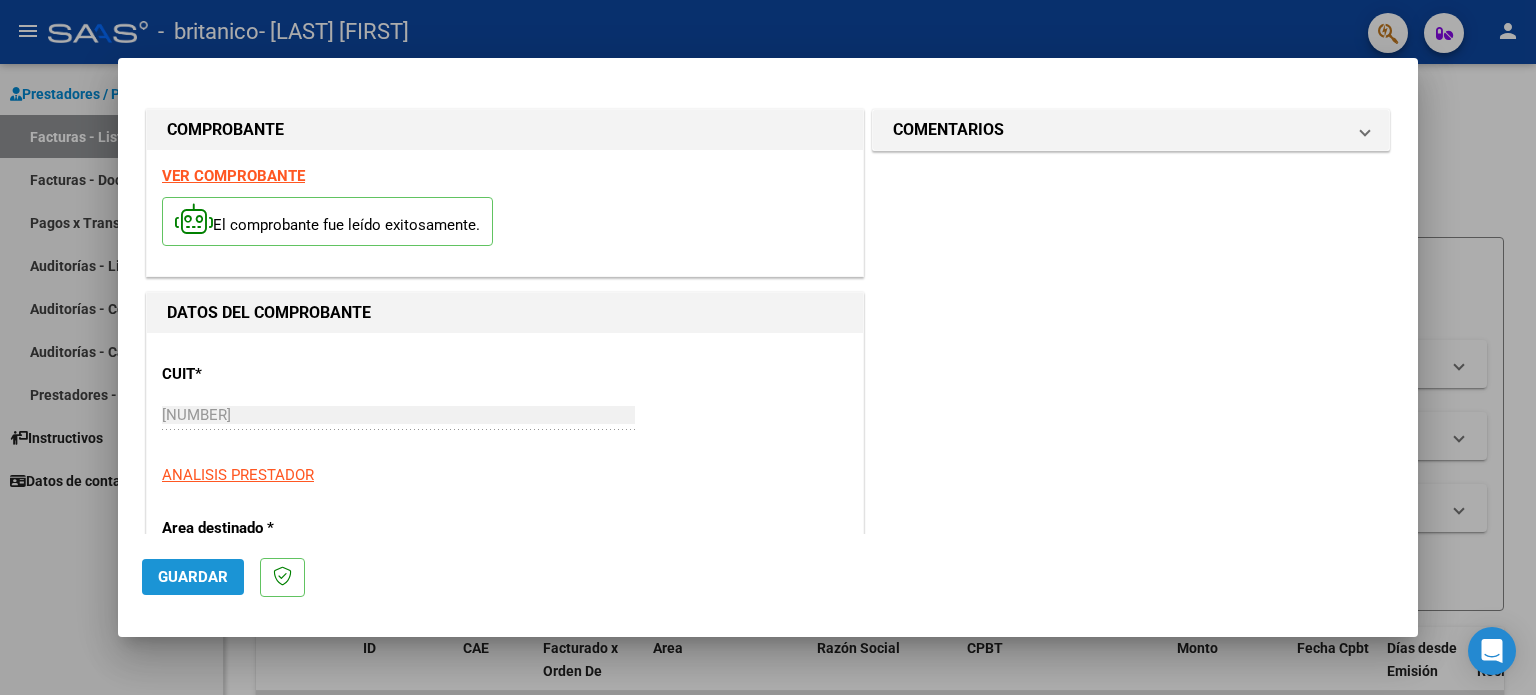 click on "Guardar" 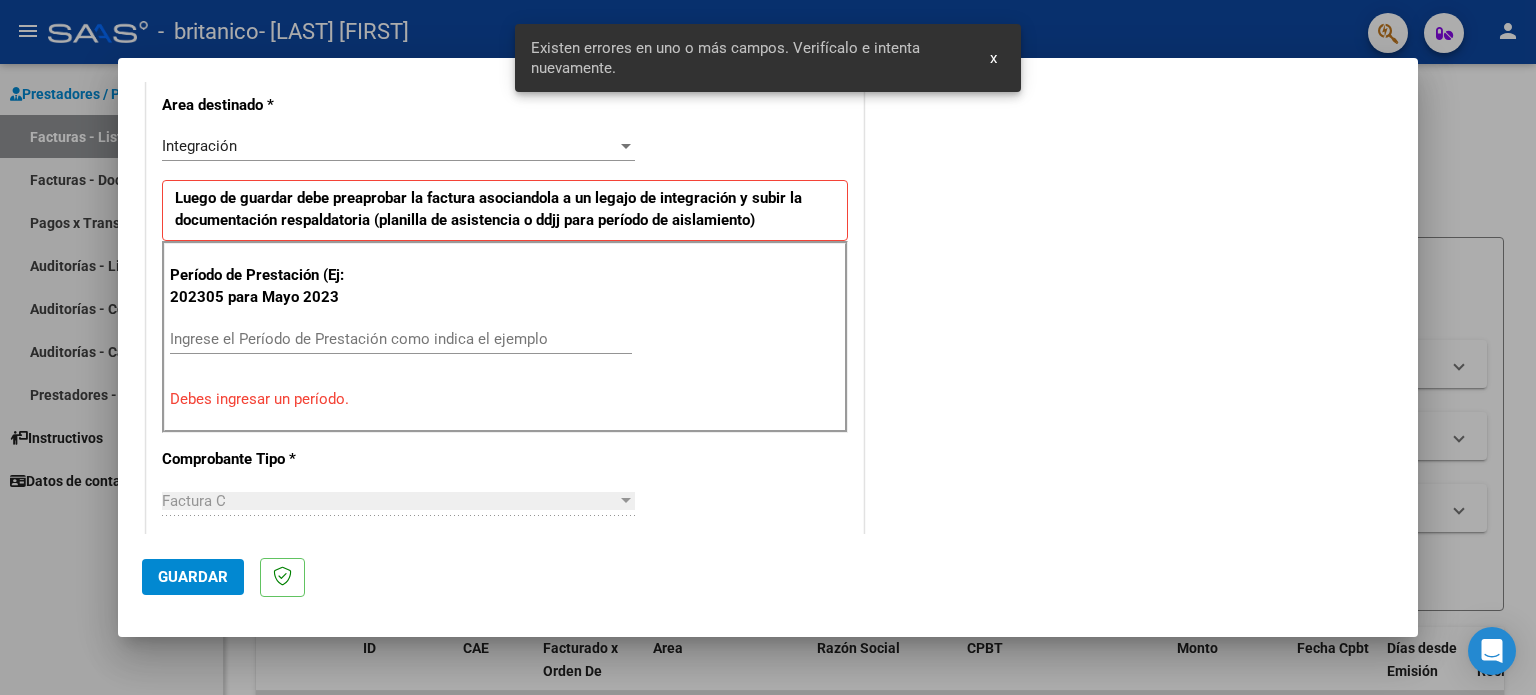 scroll, scrollTop: 431, scrollLeft: 0, axis: vertical 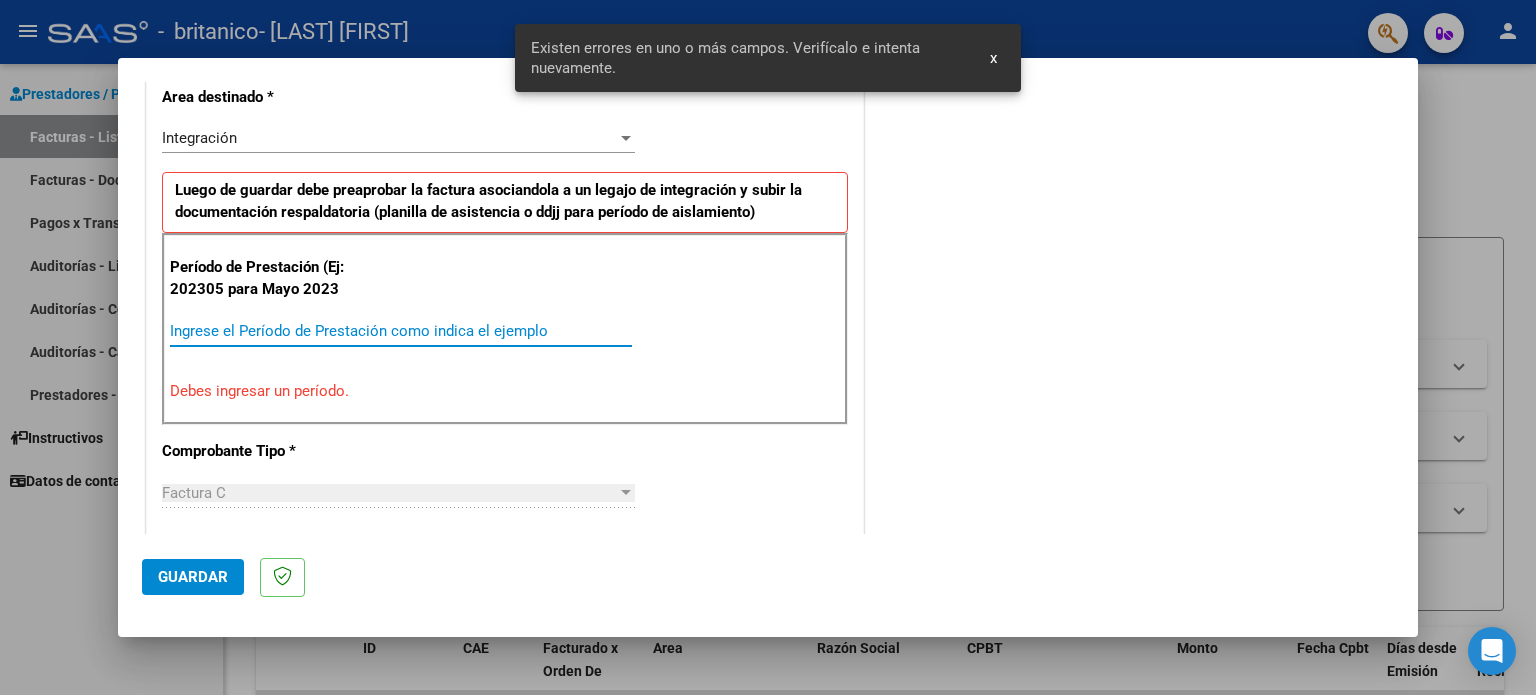 click on "Ingrese el Período de Prestación como indica el ejemplo" at bounding box center [401, 331] 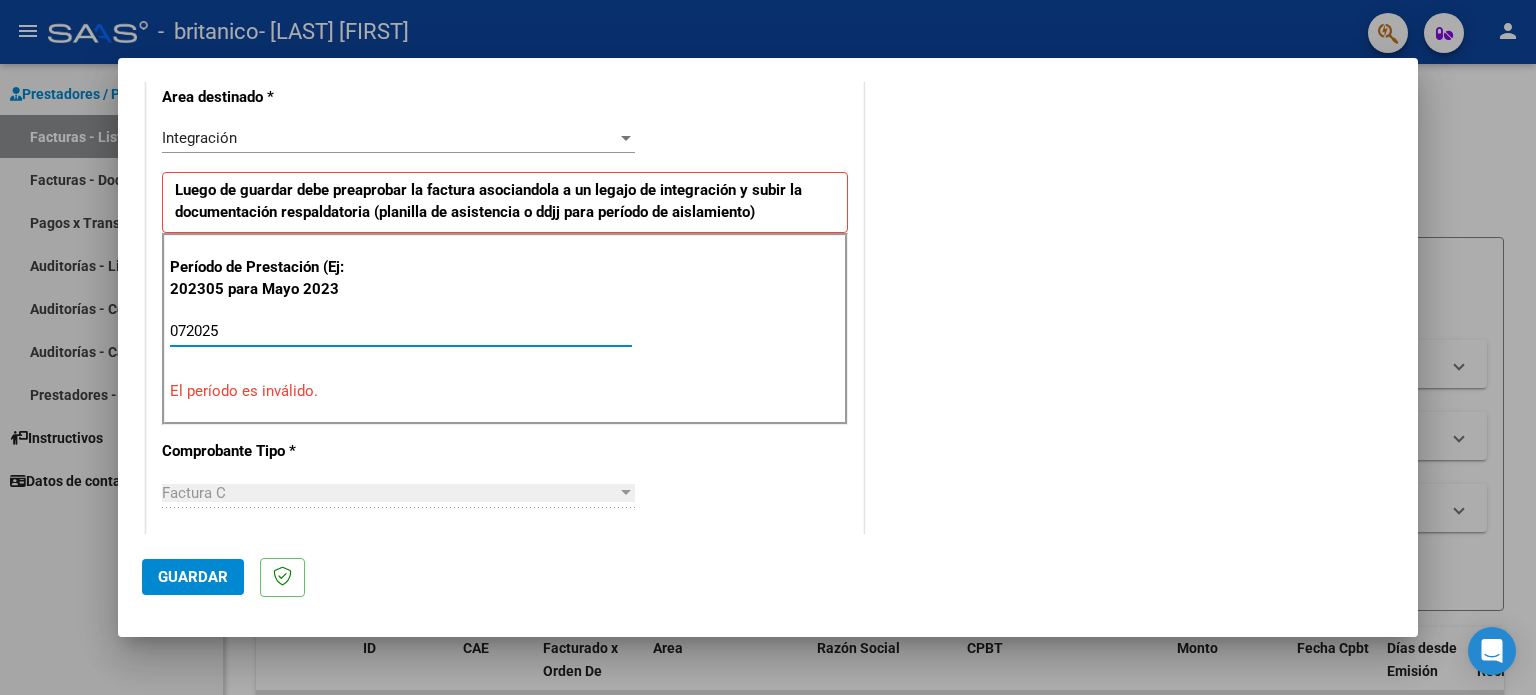 click on "Período de Prestación (Ej: 202305 para Mayo 2023    072025 Ingrese el Período de Prestación como indica el ejemplo   El período es inválido." at bounding box center (505, 329) 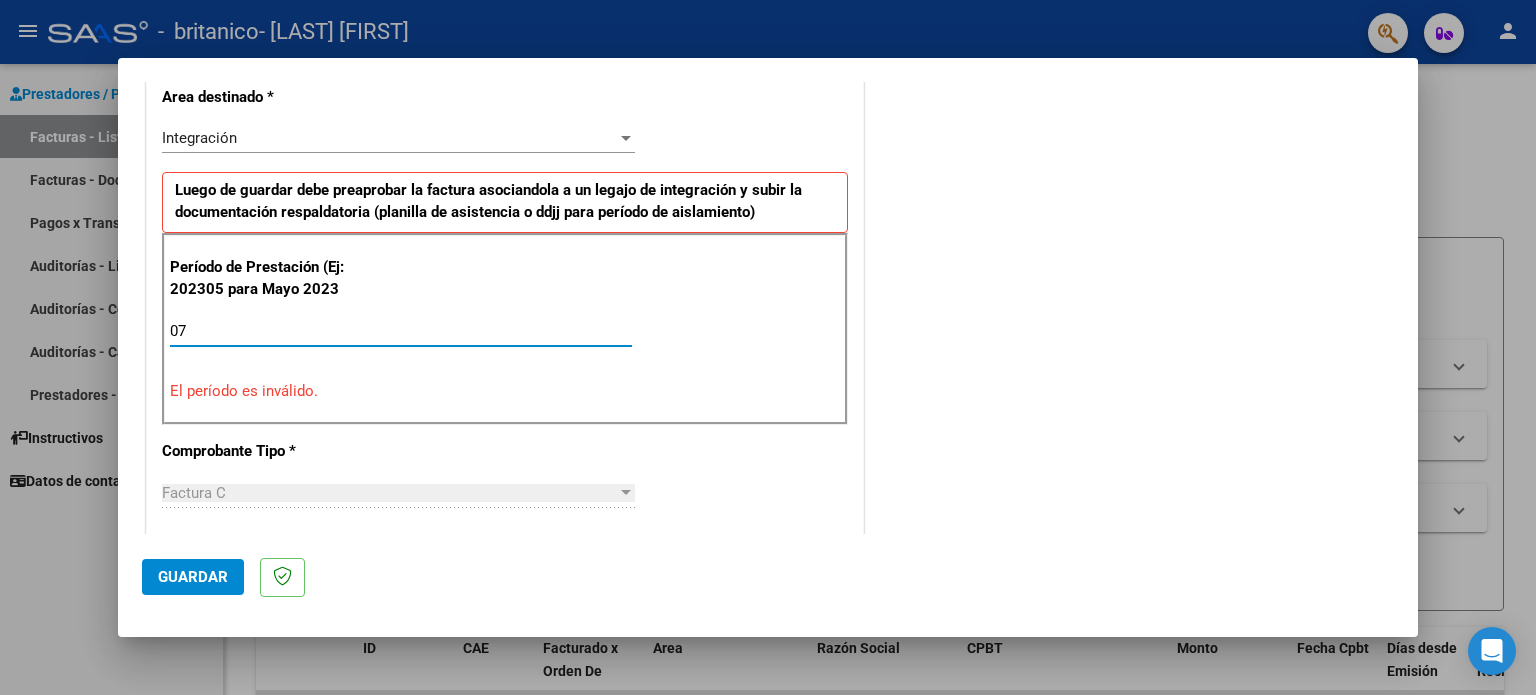 type on "0" 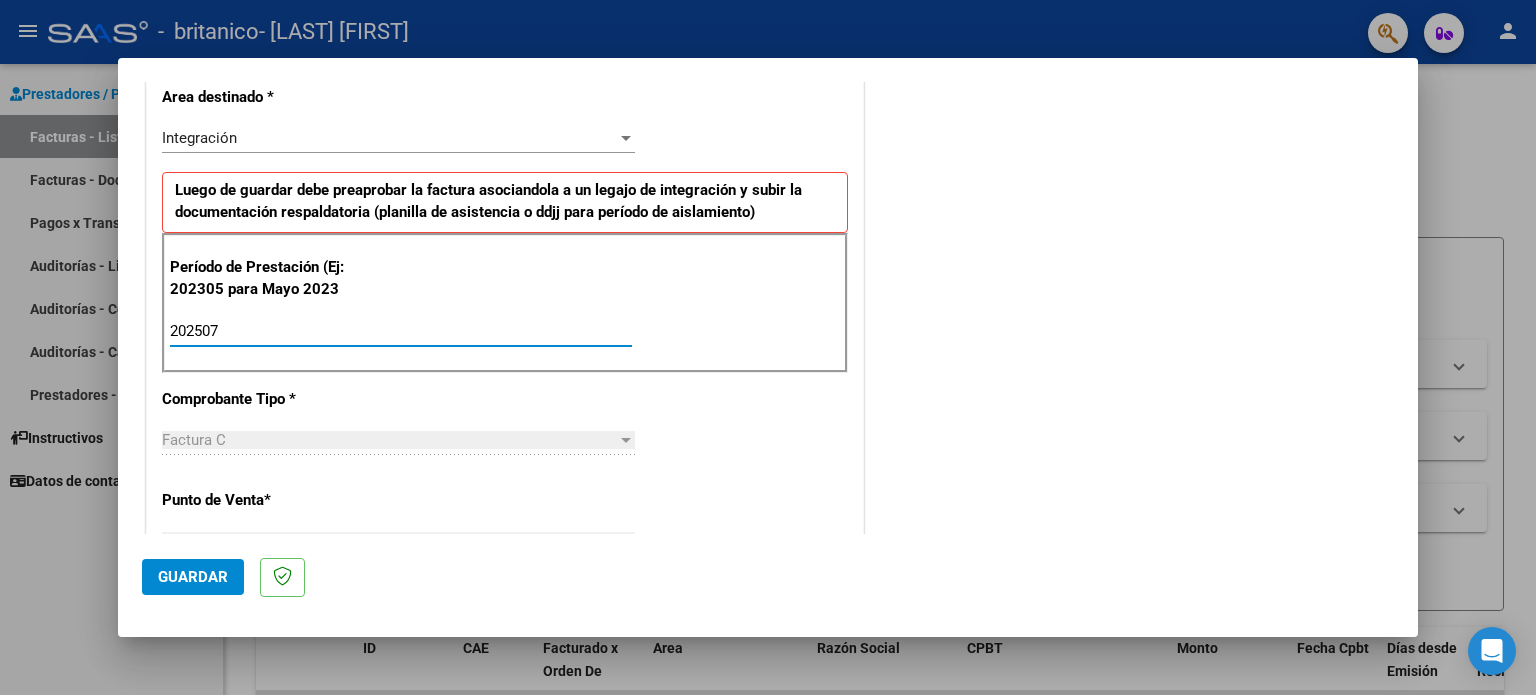 type on "202507" 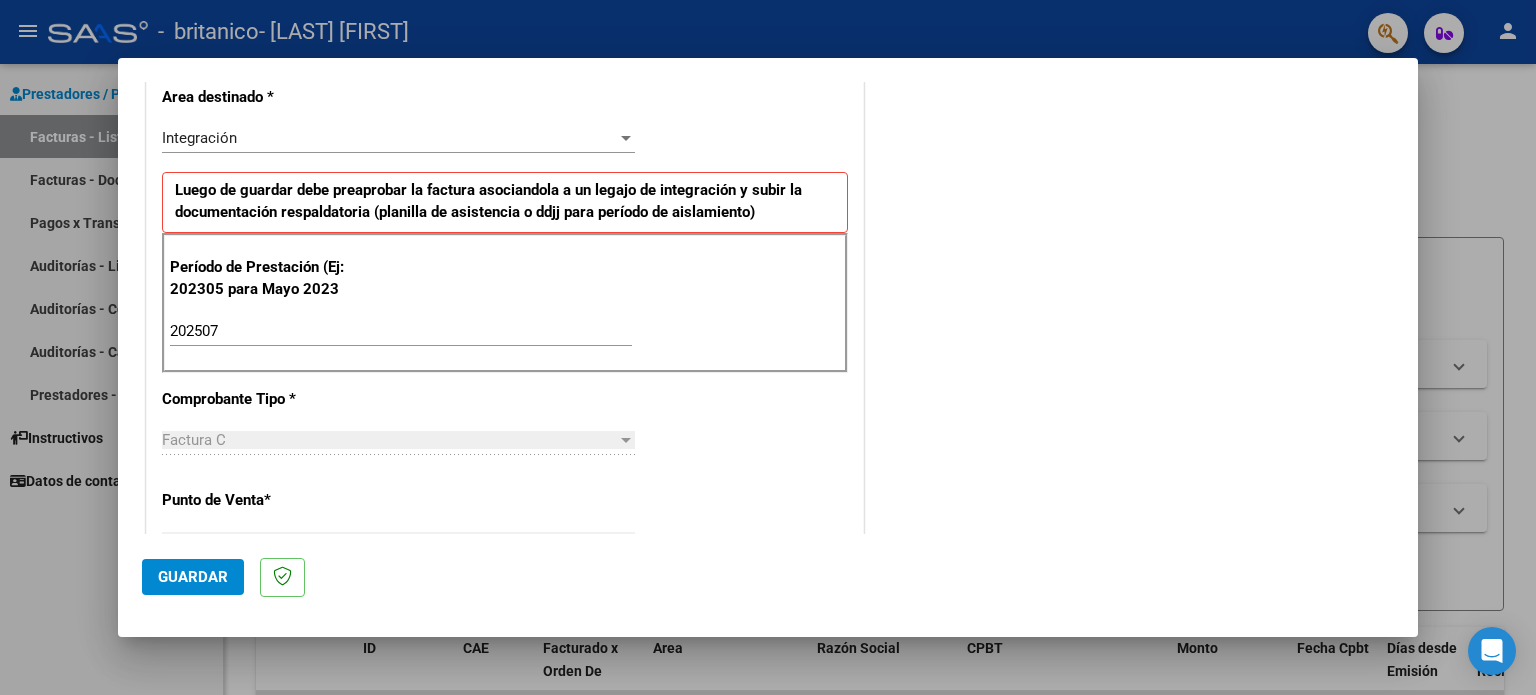 click on "CUIT  *   [NUMBER] Ingresar CUIT  ANALISIS PRESTADOR  Area destinado * Integración Seleccionar Area Luego de guardar debe preaprobar la factura asociandola a un legajo de integración y subir la documentación respaldatoria (planilla de asistencia o ddjj para período de aislamiento)  Período de Prestación (Ej: 202305 para Mayo 2023    202507 Ingrese el Período de Prestación como indica el ejemplo   Comprobante Tipo * Factura C Seleccionar Tipo Punto de Venta  *   2 Ingresar el Nro.  Número  *   759 Ingresar el Nro.  Monto  *   $ 98.964,88 Ingresar el monto  Fecha del Cpbt.  *   2025-08-06 Ingresar la fecha  CAE / CAEA (no ingrese CAI)    [NUMBER] Ingresar el CAE o CAEA (no ingrese CAI)  Fecha de Vencimiento    Ingresar la fecha  Ref. Externa    Ingresar la ref.  N° Liquidación    Ingresar el N° Liquidación" at bounding box center (505, 635) 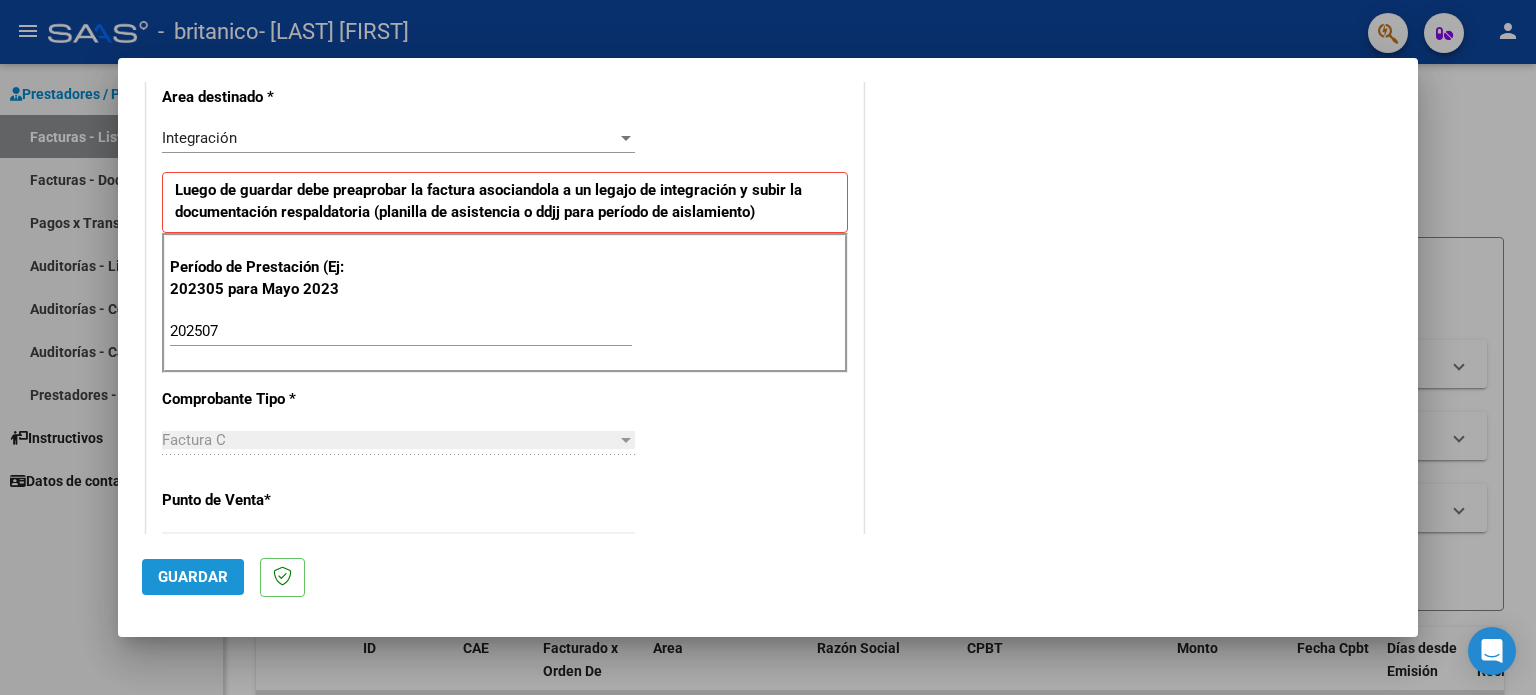 click on "Guardar" 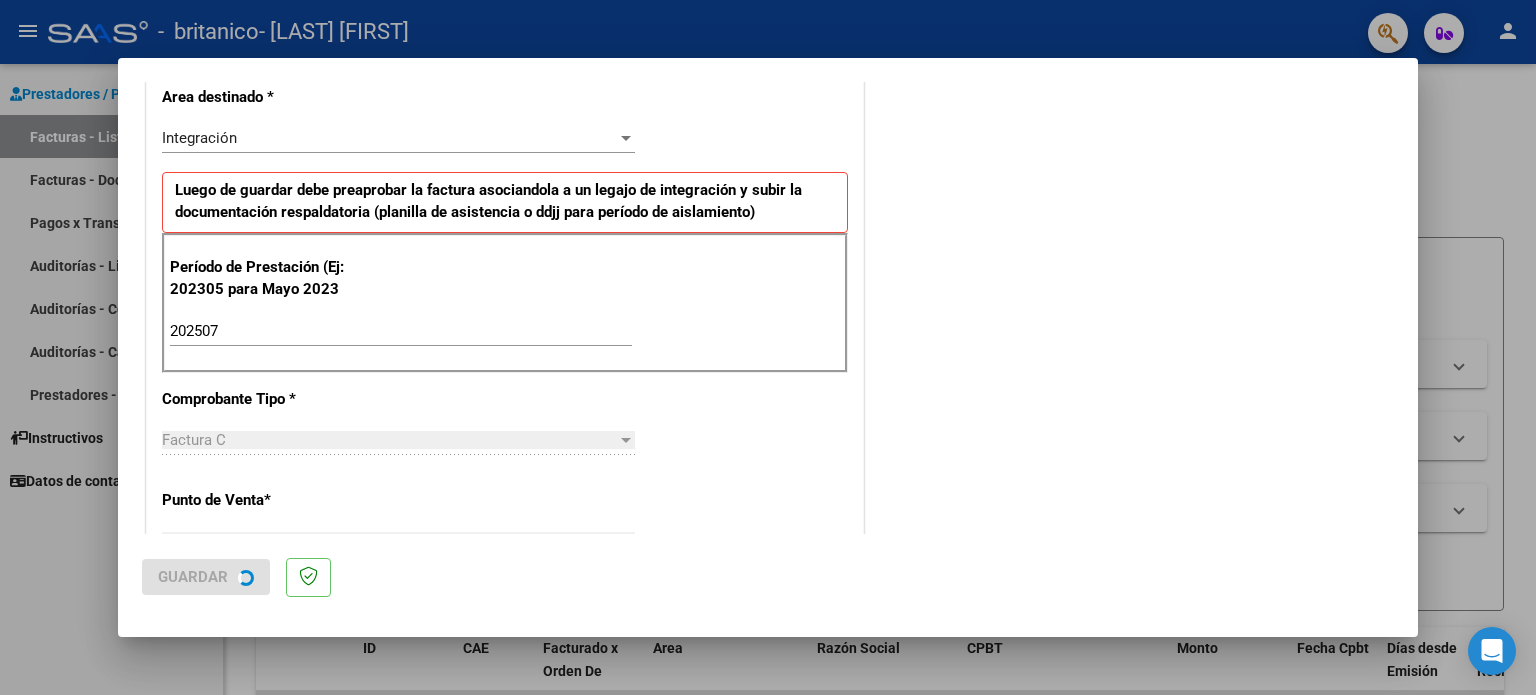 scroll, scrollTop: 0, scrollLeft: 0, axis: both 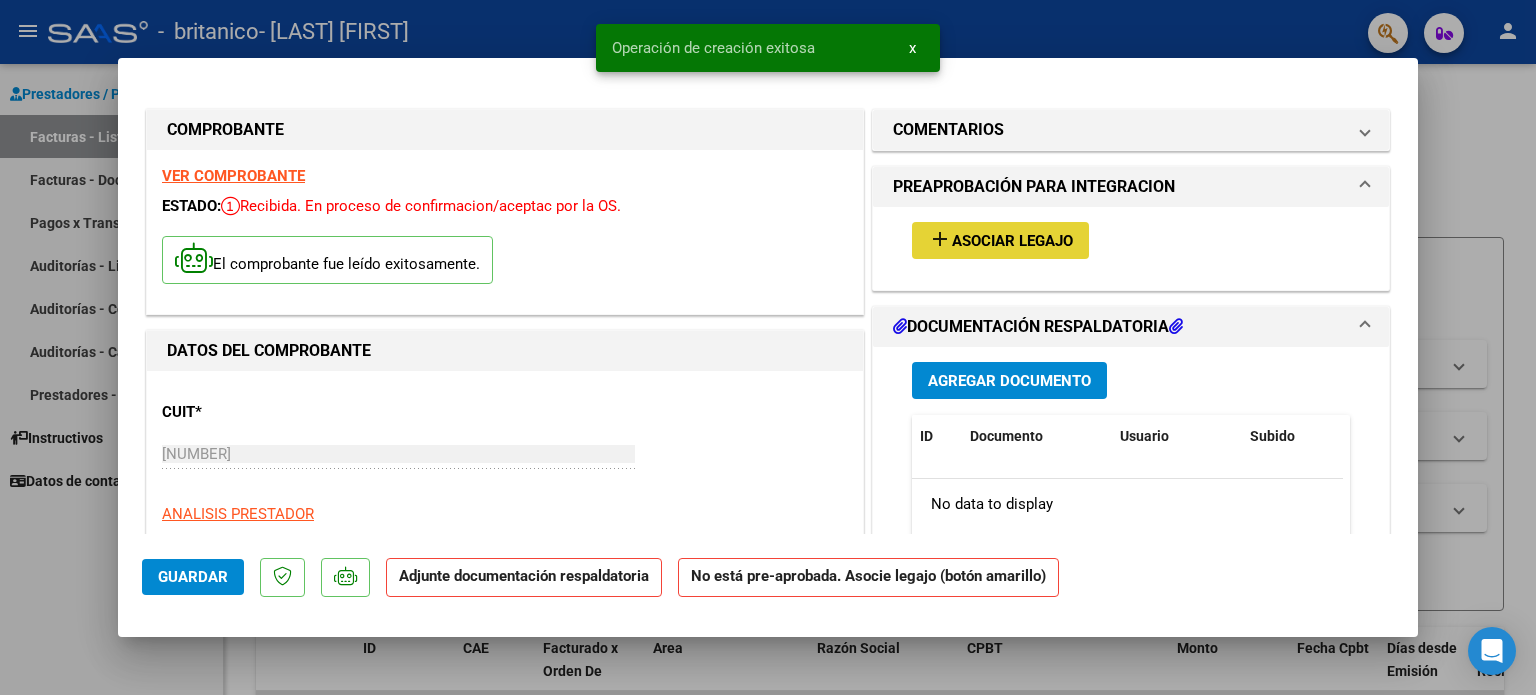 click on "Asociar Legajo" at bounding box center [1012, 241] 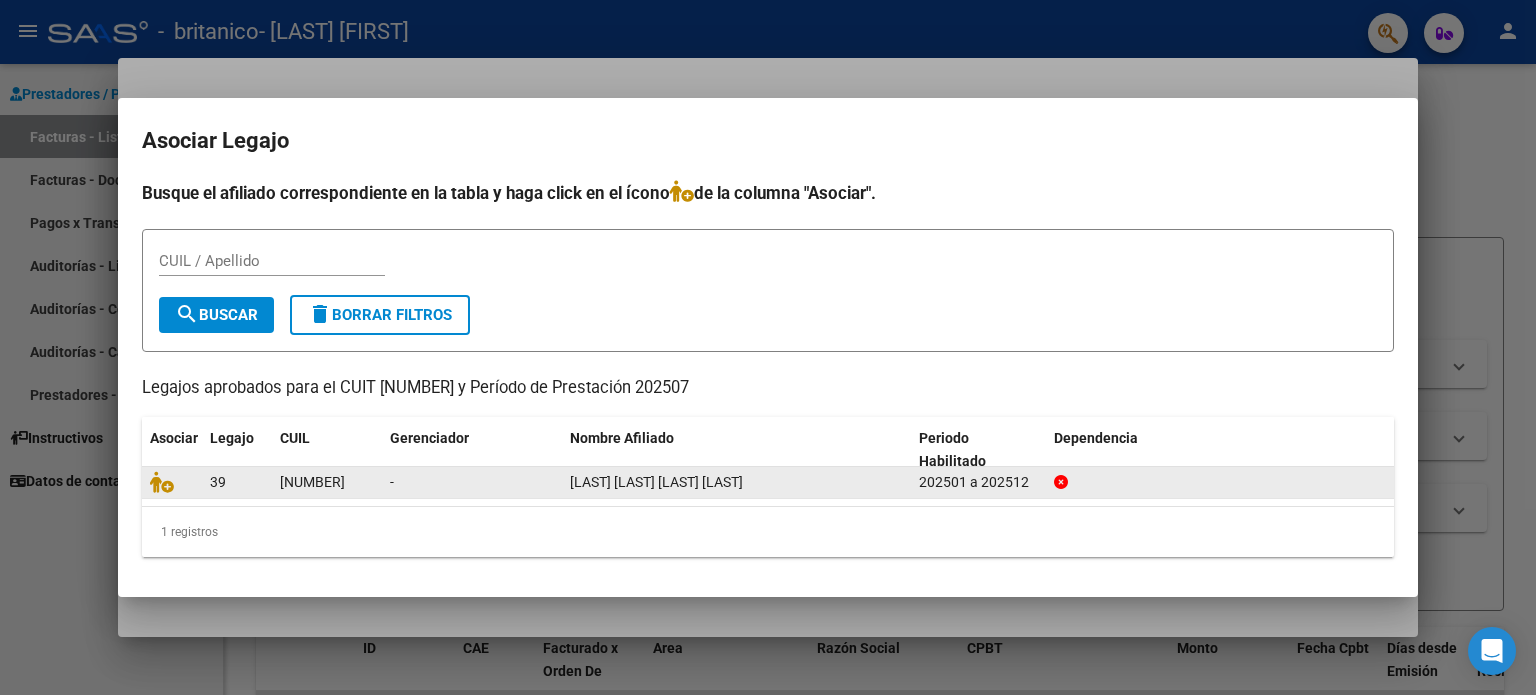 click on "[LAST] [LAST] [LAST] [LAST]" 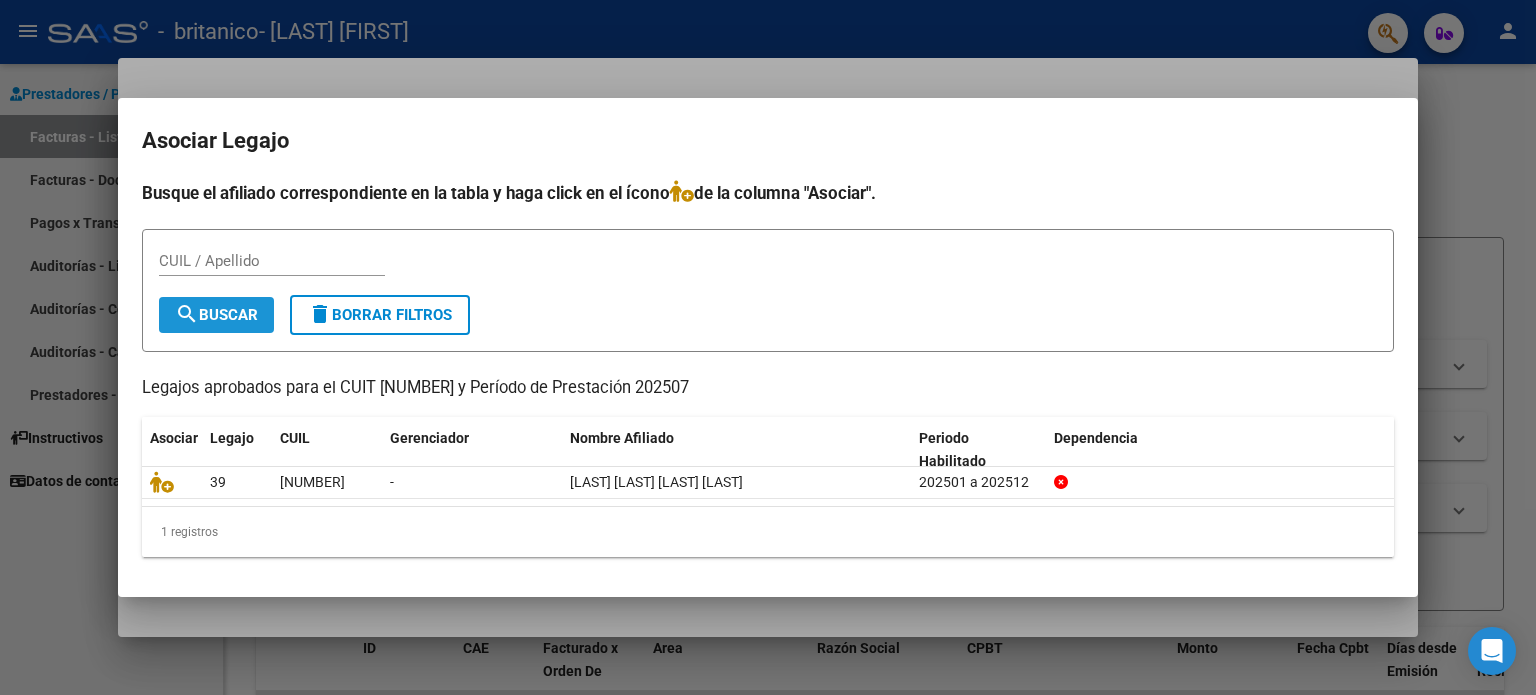 click on "search  Buscar" at bounding box center (216, 315) 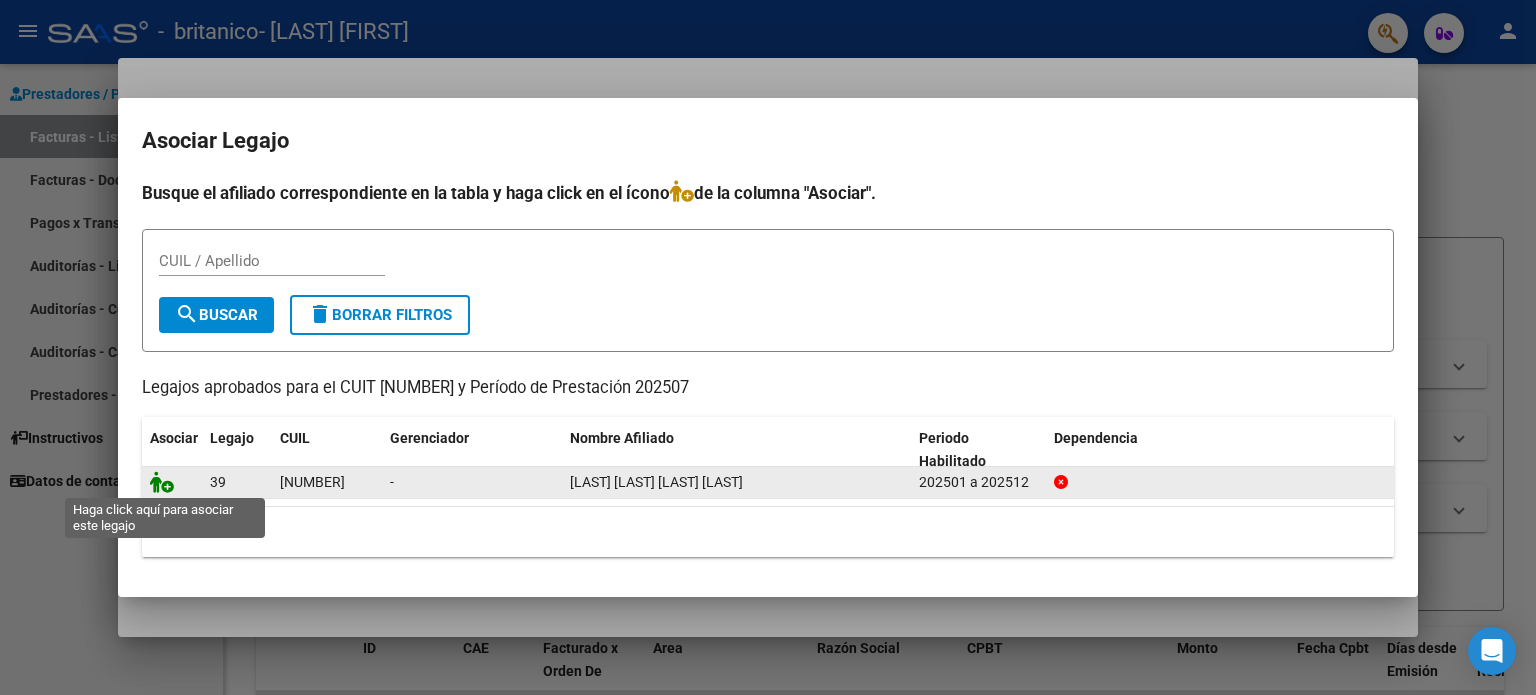 click 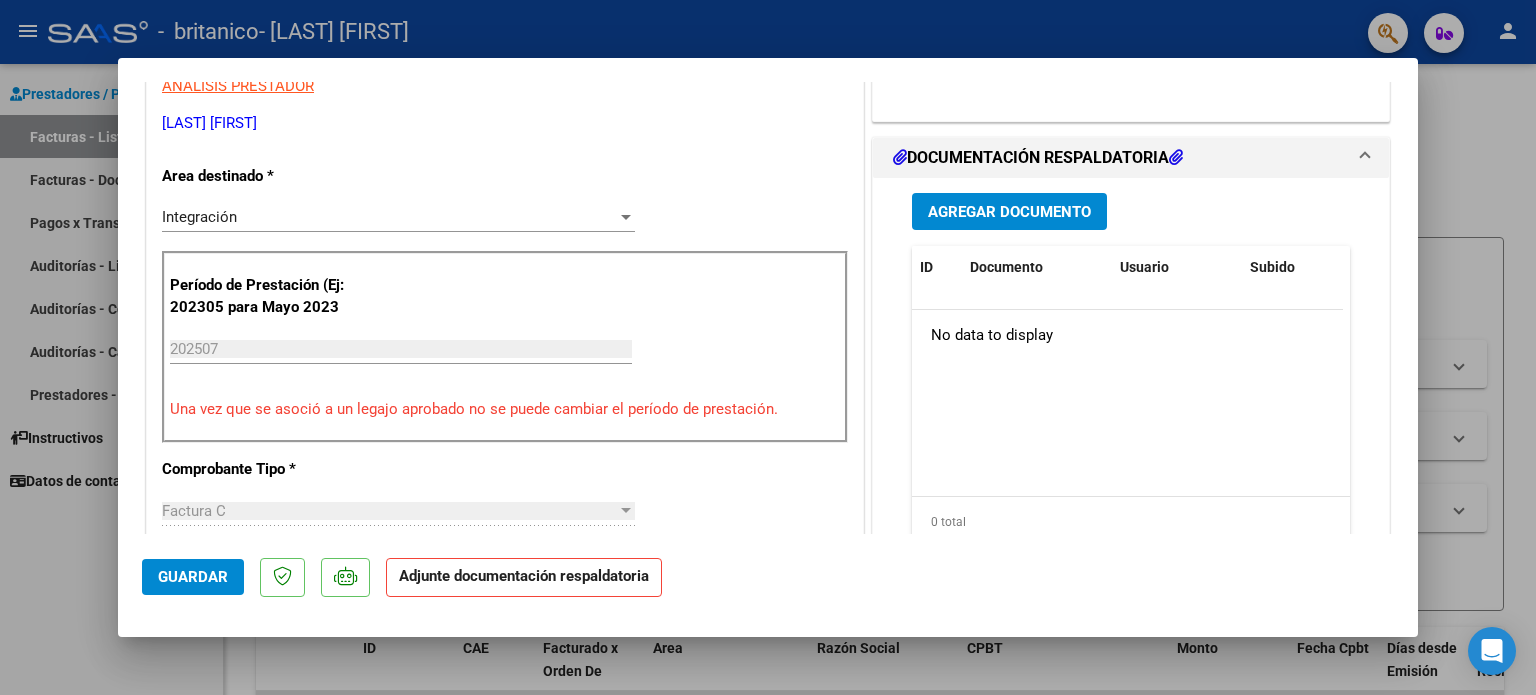 scroll, scrollTop: 424, scrollLeft: 0, axis: vertical 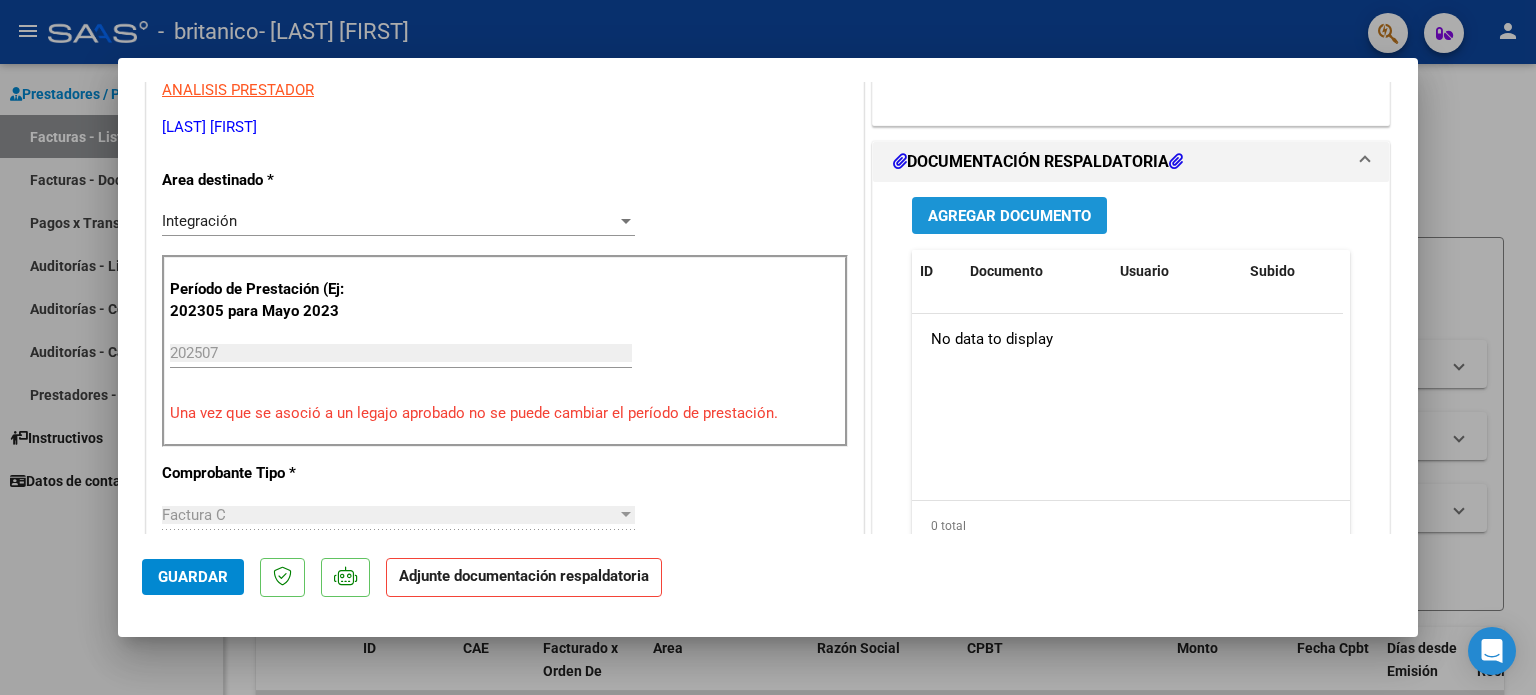 click on "Agregar Documento" at bounding box center [1009, 216] 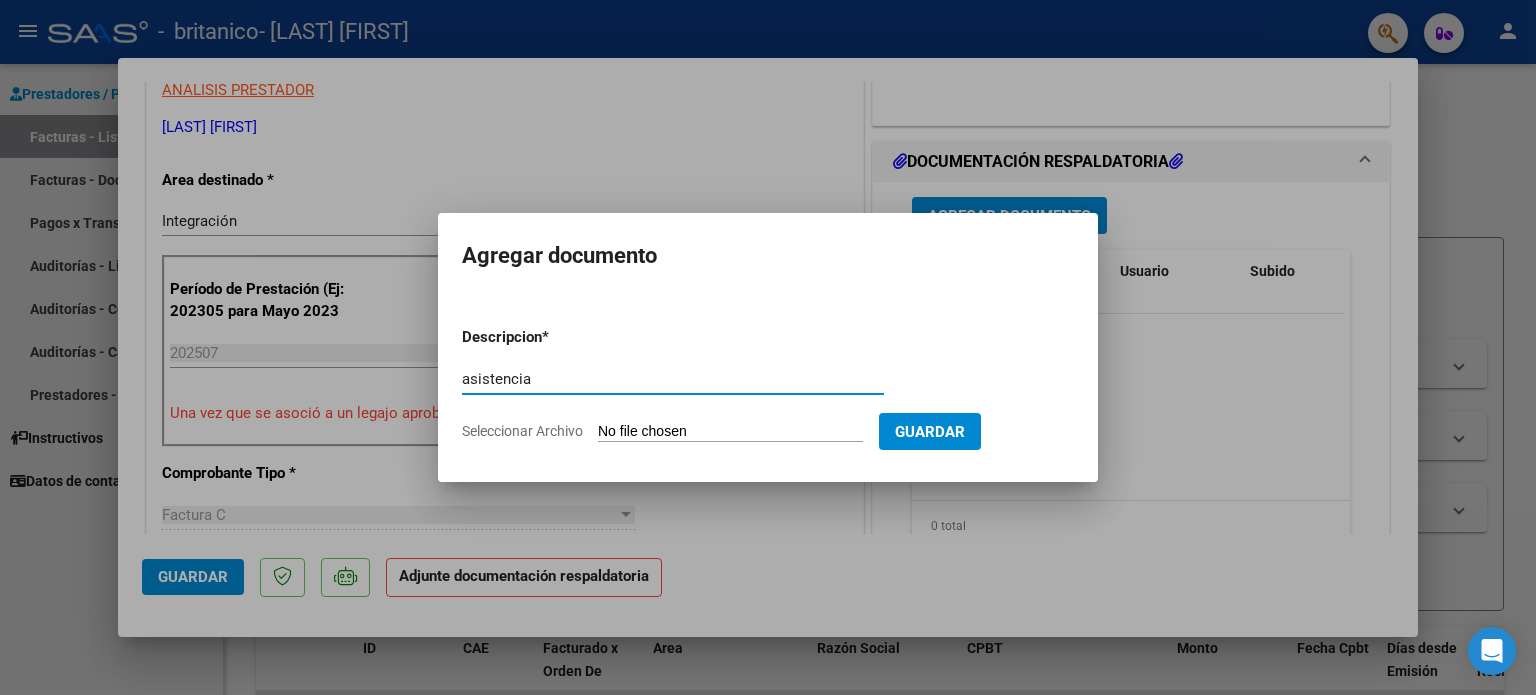 type on "asistencia" 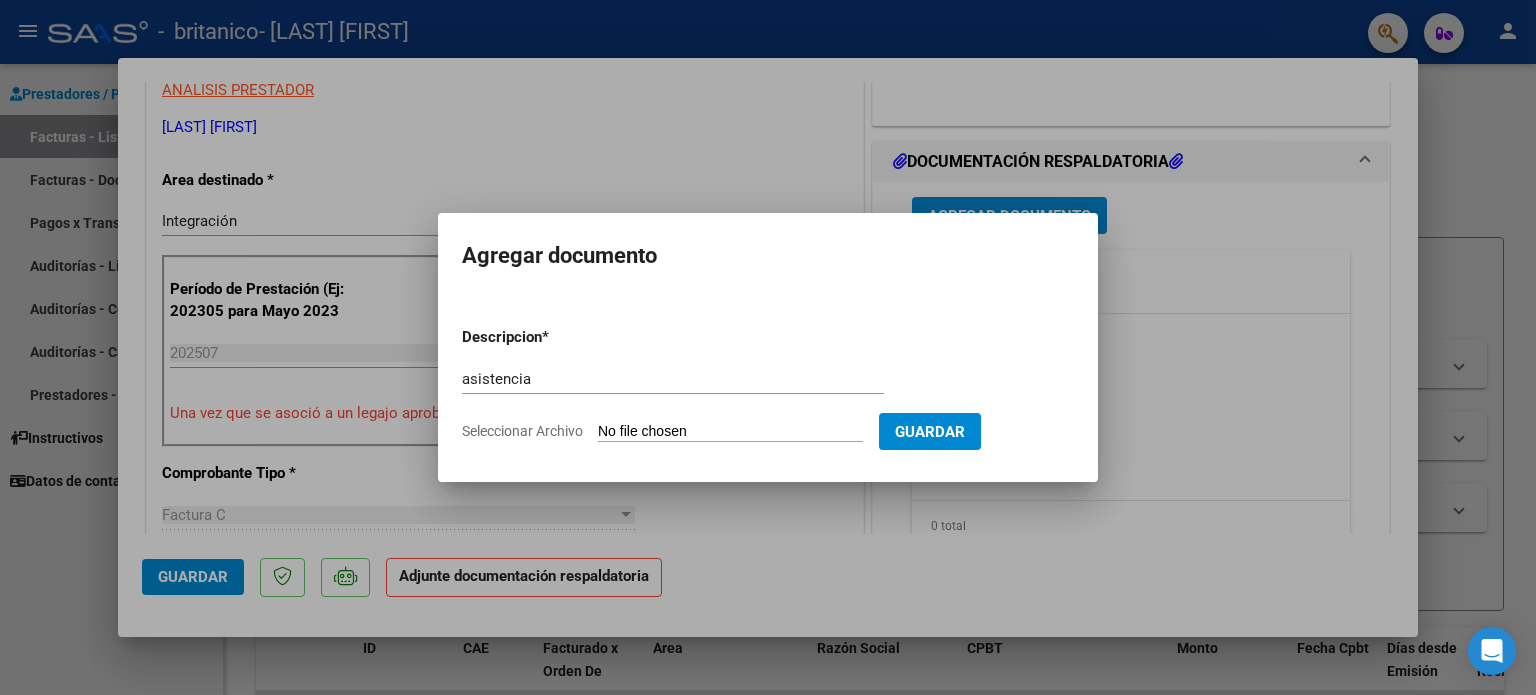 click on "Seleccionar Archivo" 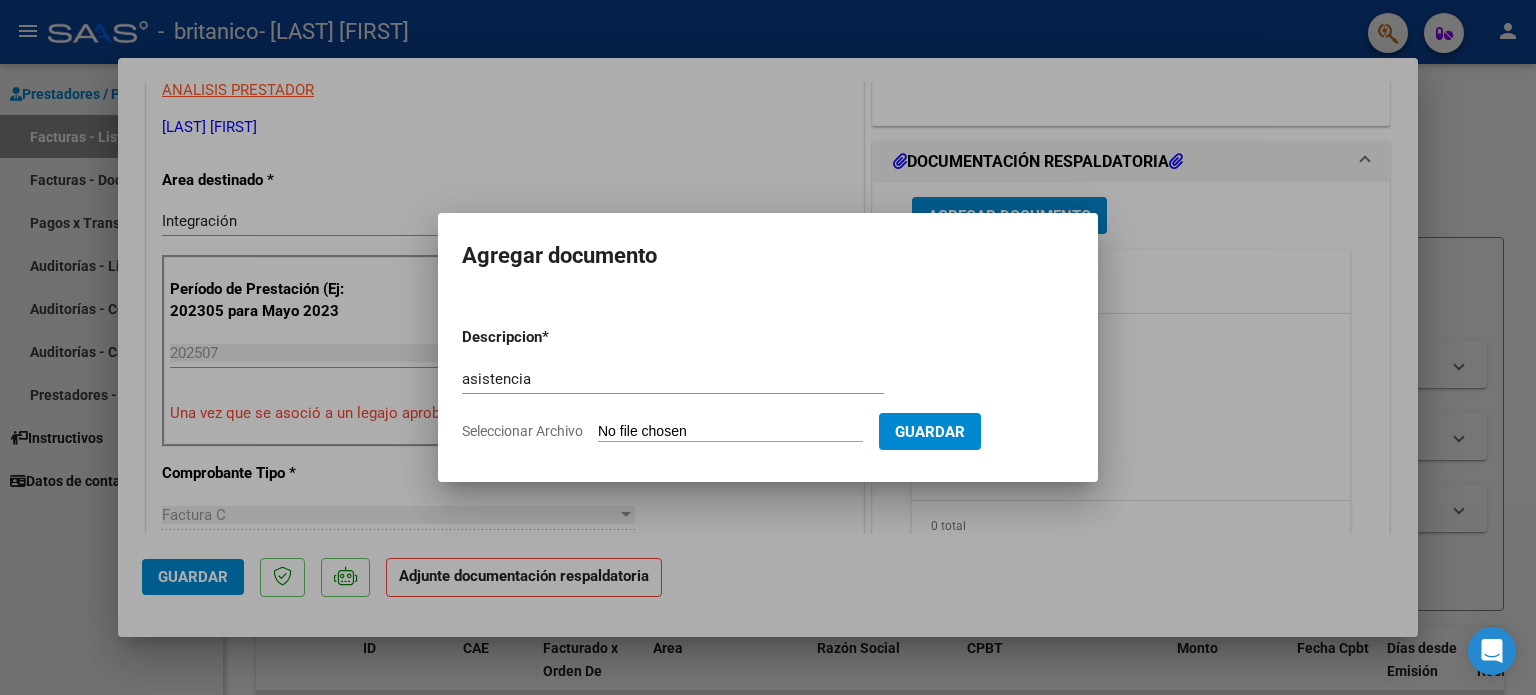 type on "C:\fakepath\[LAST] [LAST].pdf" 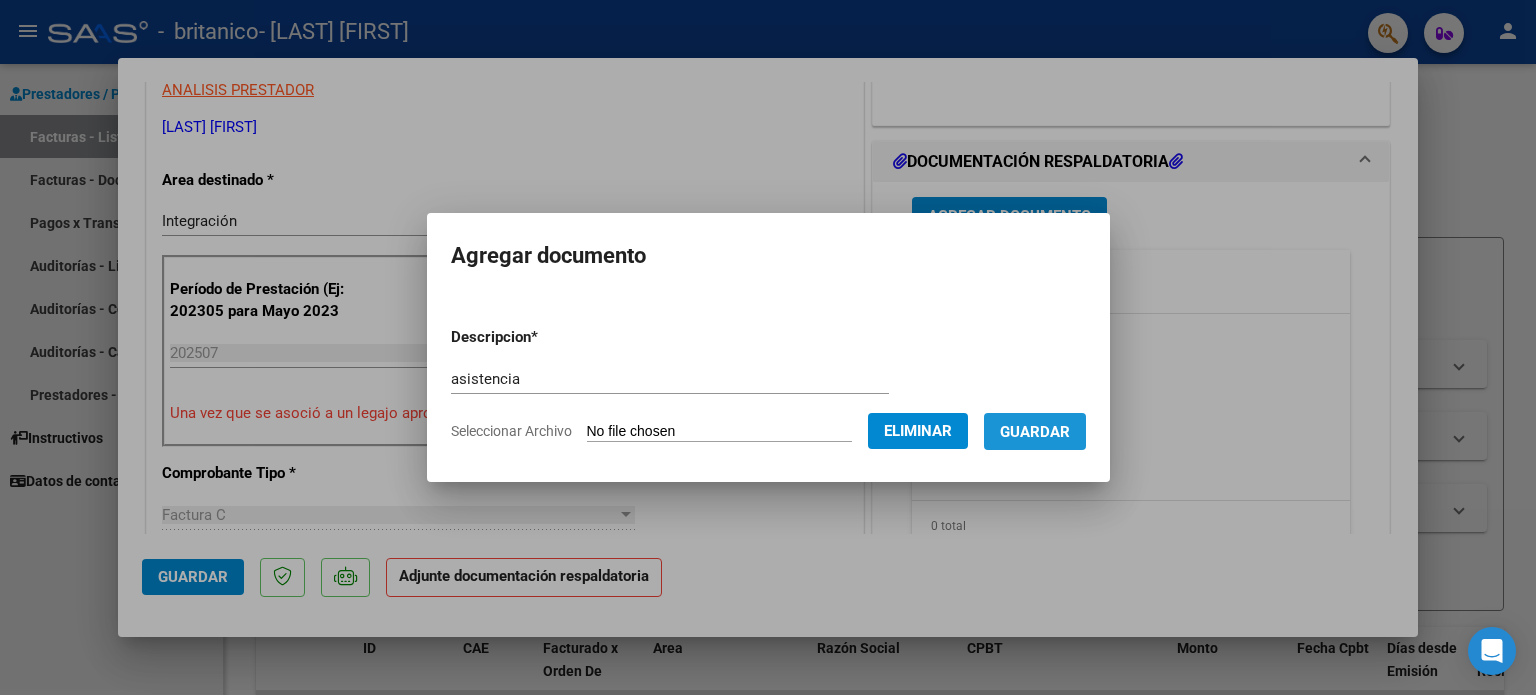 click on "Guardar" at bounding box center (1035, 432) 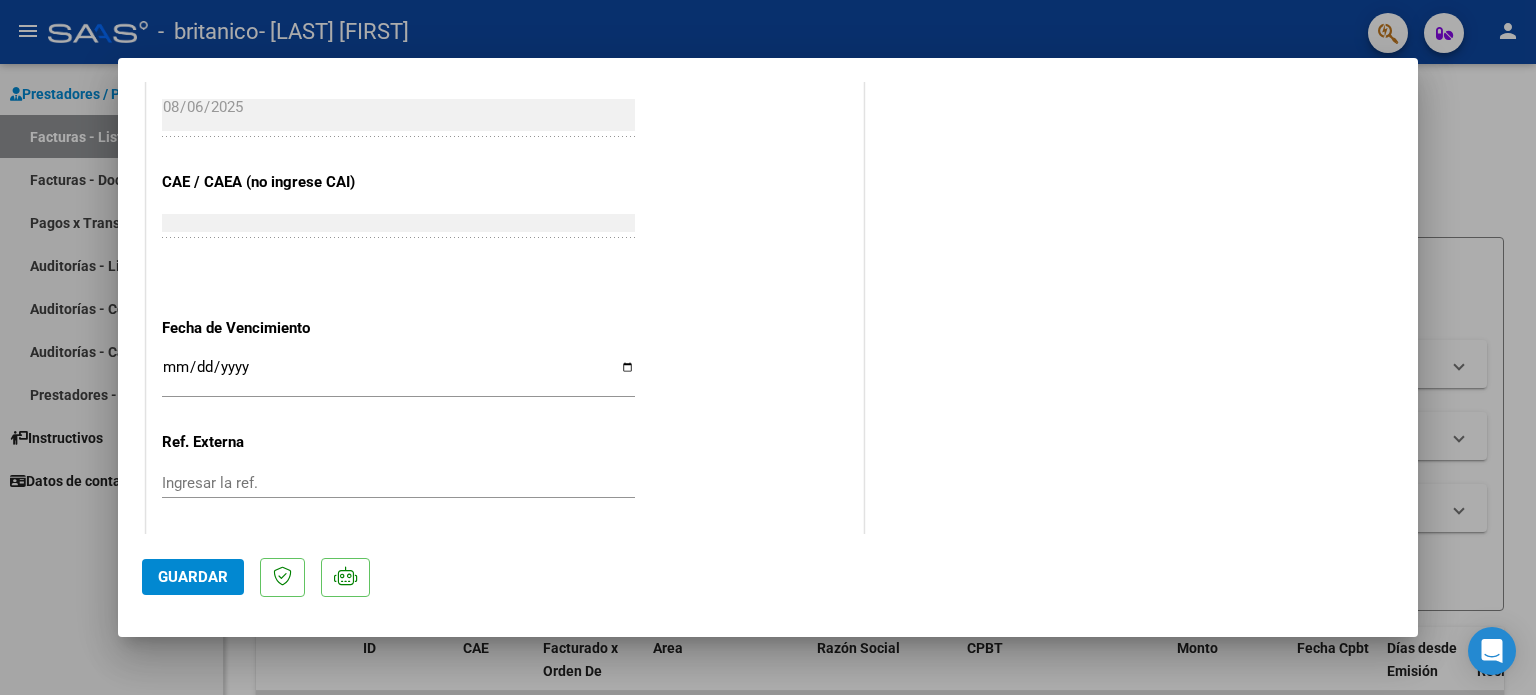 scroll, scrollTop: 1336, scrollLeft: 0, axis: vertical 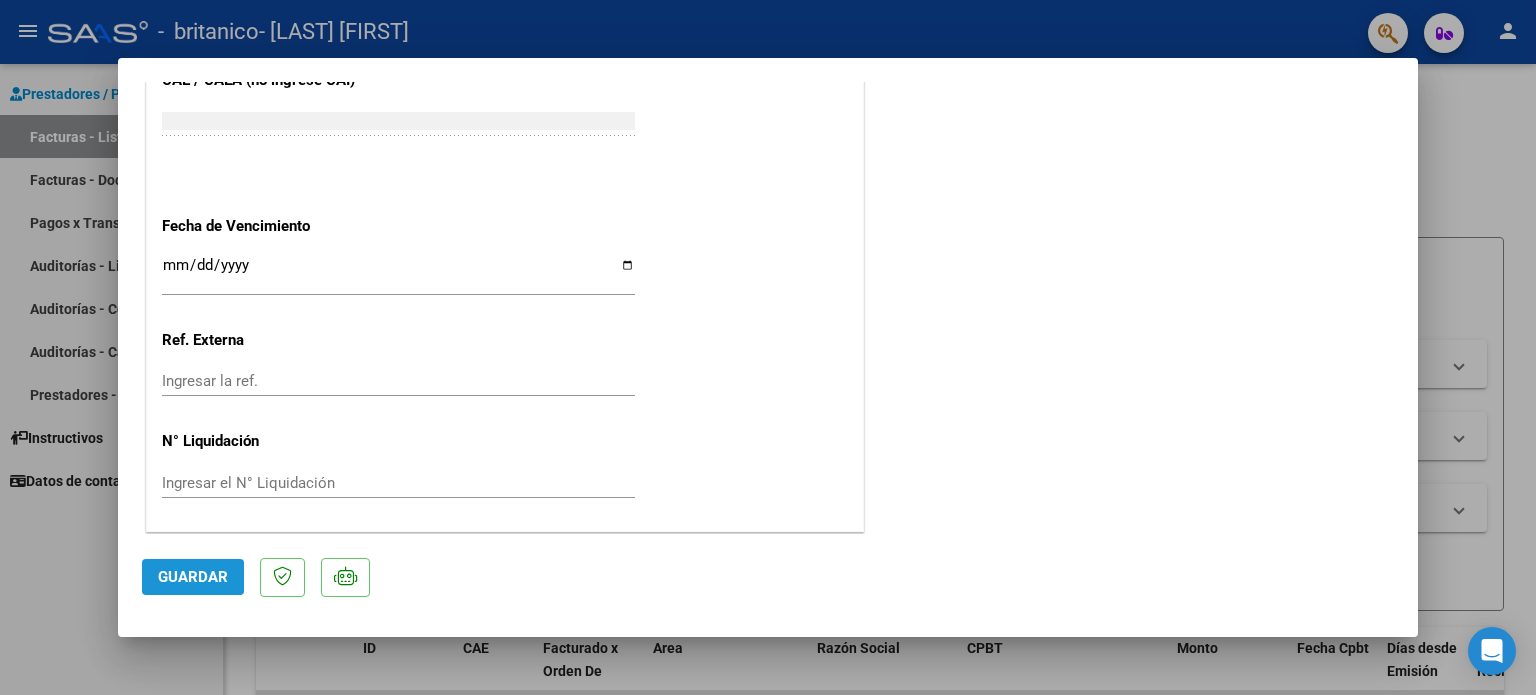 click on "Guardar" 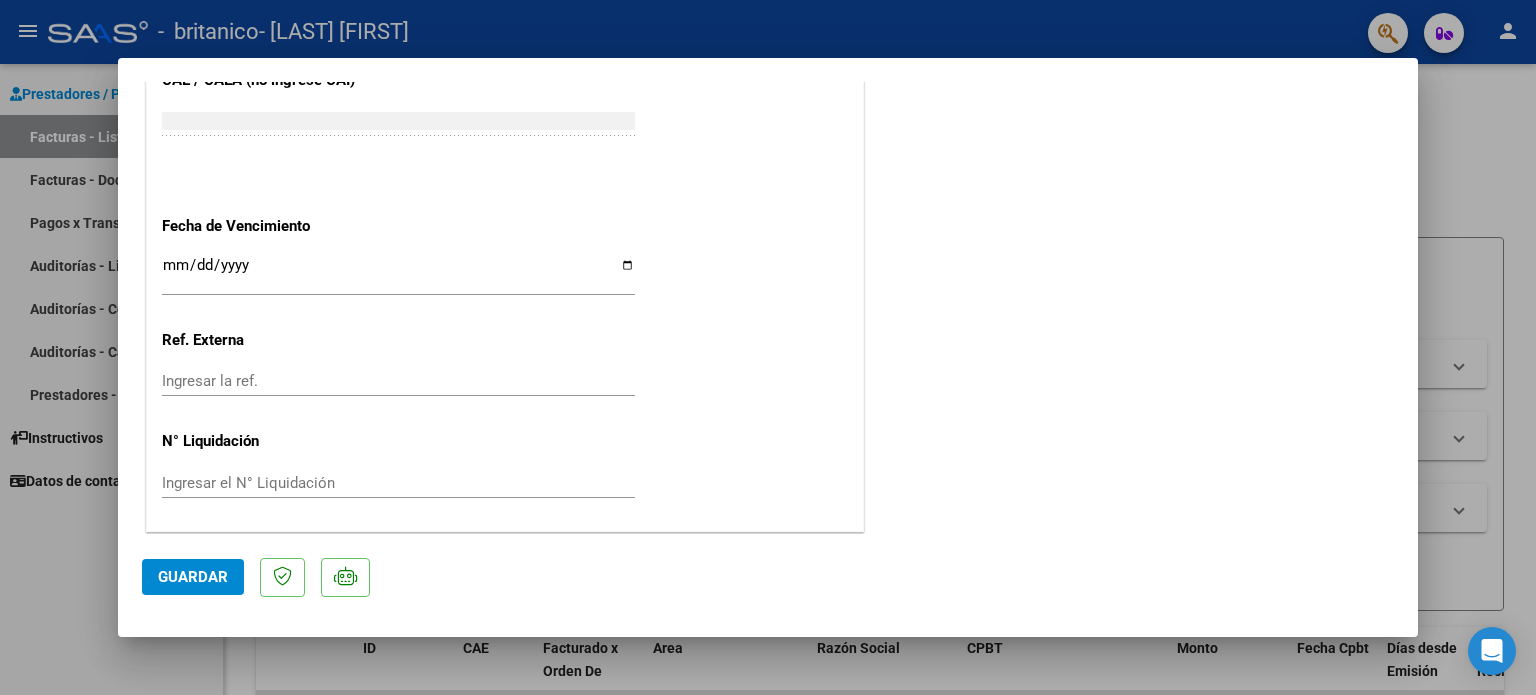 click at bounding box center (768, 347) 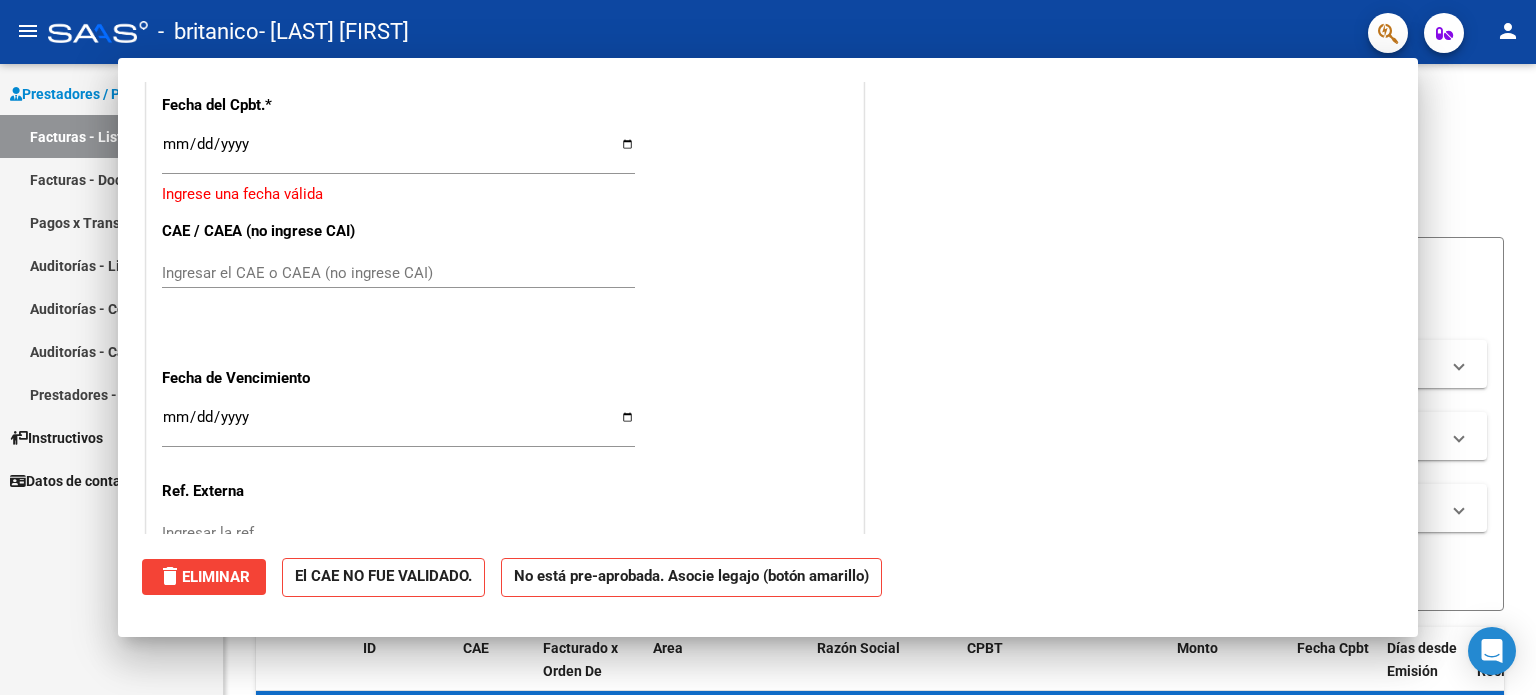 scroll, scrollTop: 0, scrollLeft: 0, axis: both 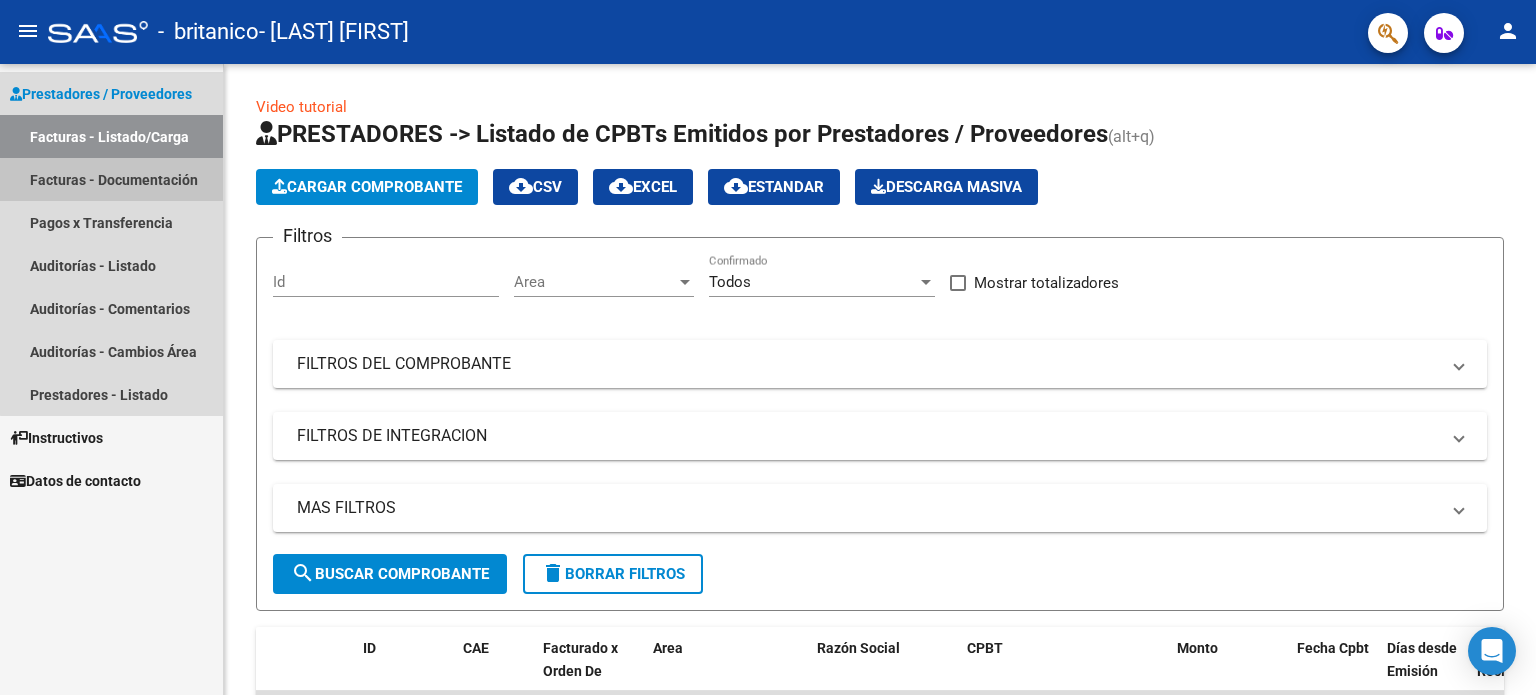 click on "Facturas - Documentación" at bounding box center (111, 179) 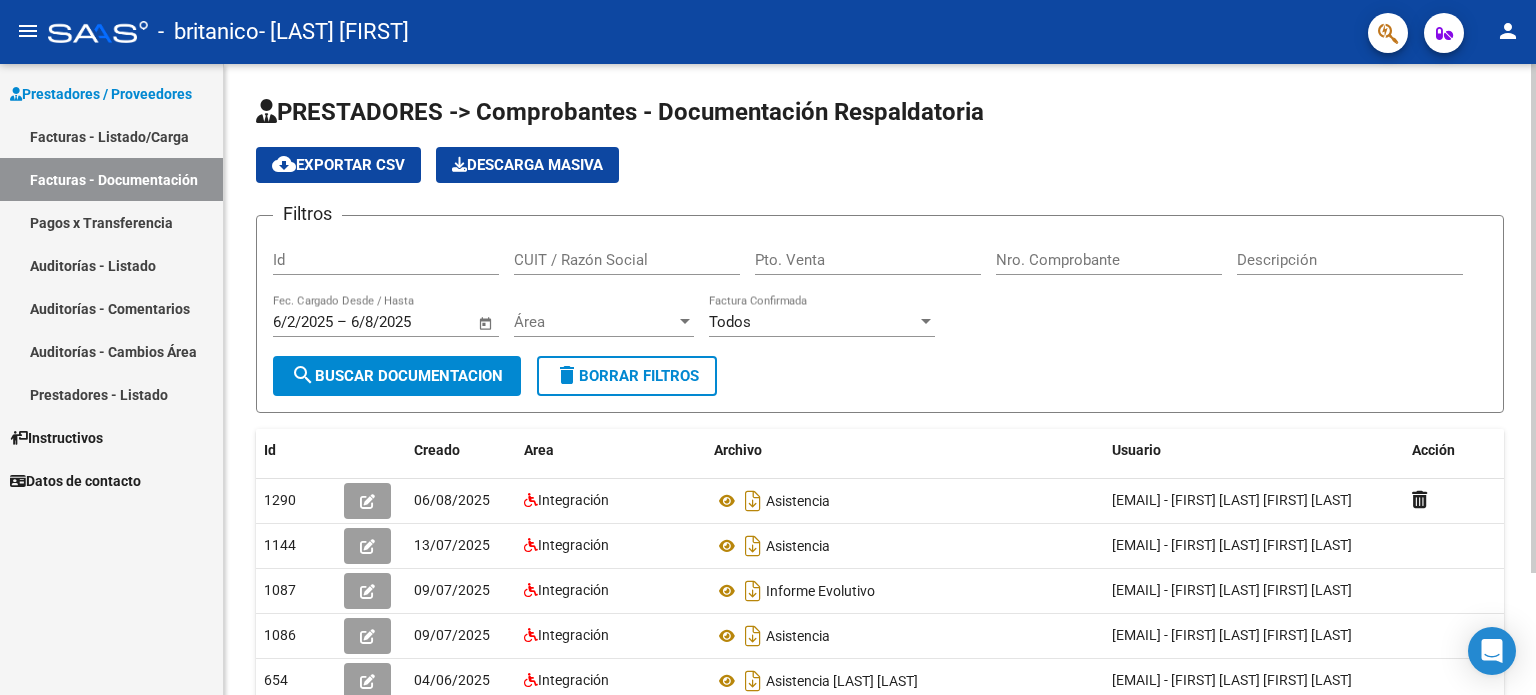 click on "Filtros Id CUIT / Razón Social Pto. Venta Nro. Comprobante Descripción 6/2/2025 6/2/2025 – 6/8/2025 6/8/2025 Fec. Cargado Desde / Hasta Área Área Todos Factura Confirmada" 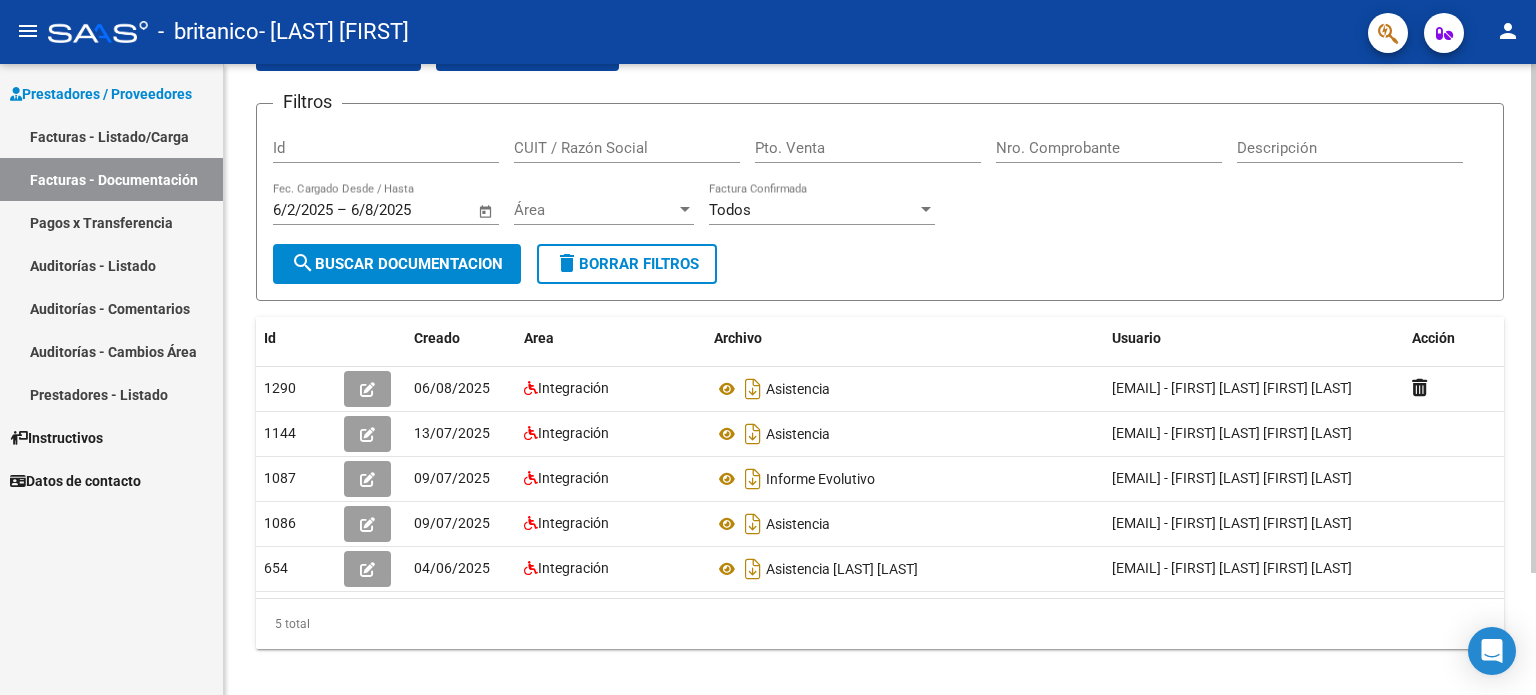 scroll, scrollTop: 152, scrollLeft: 0, axis: vertical 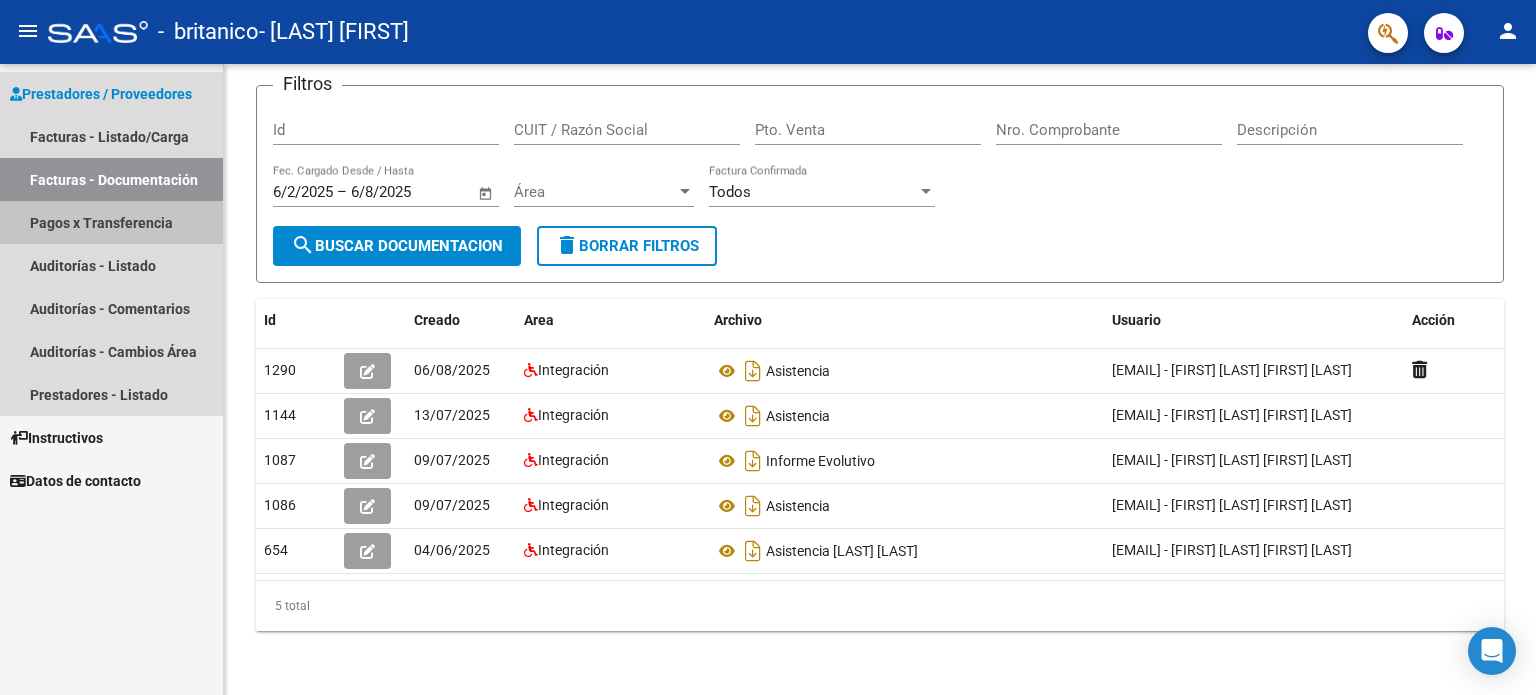 click on "Pagos x Transferencia" at bounding box center (111, 222) 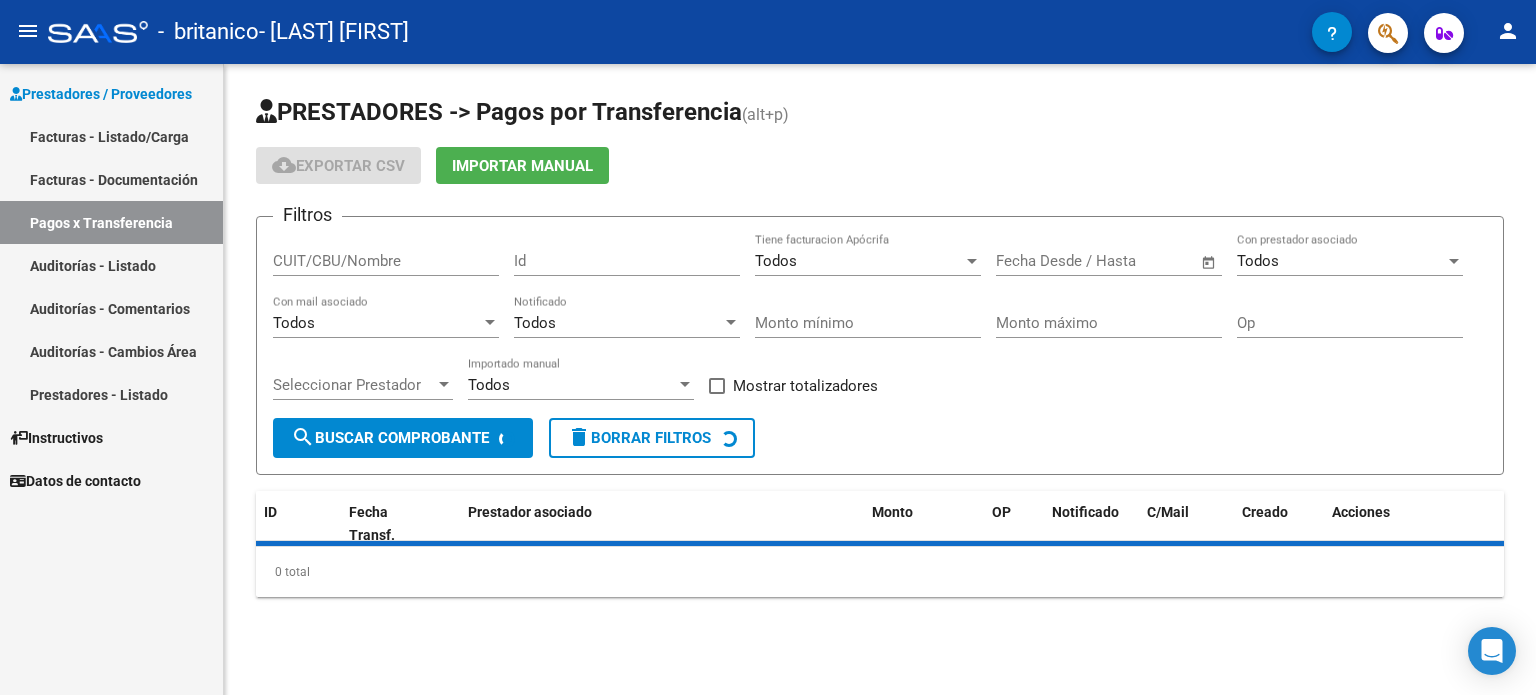 scroll, scrollTop: 0, scrollLeft: 0, axis: both 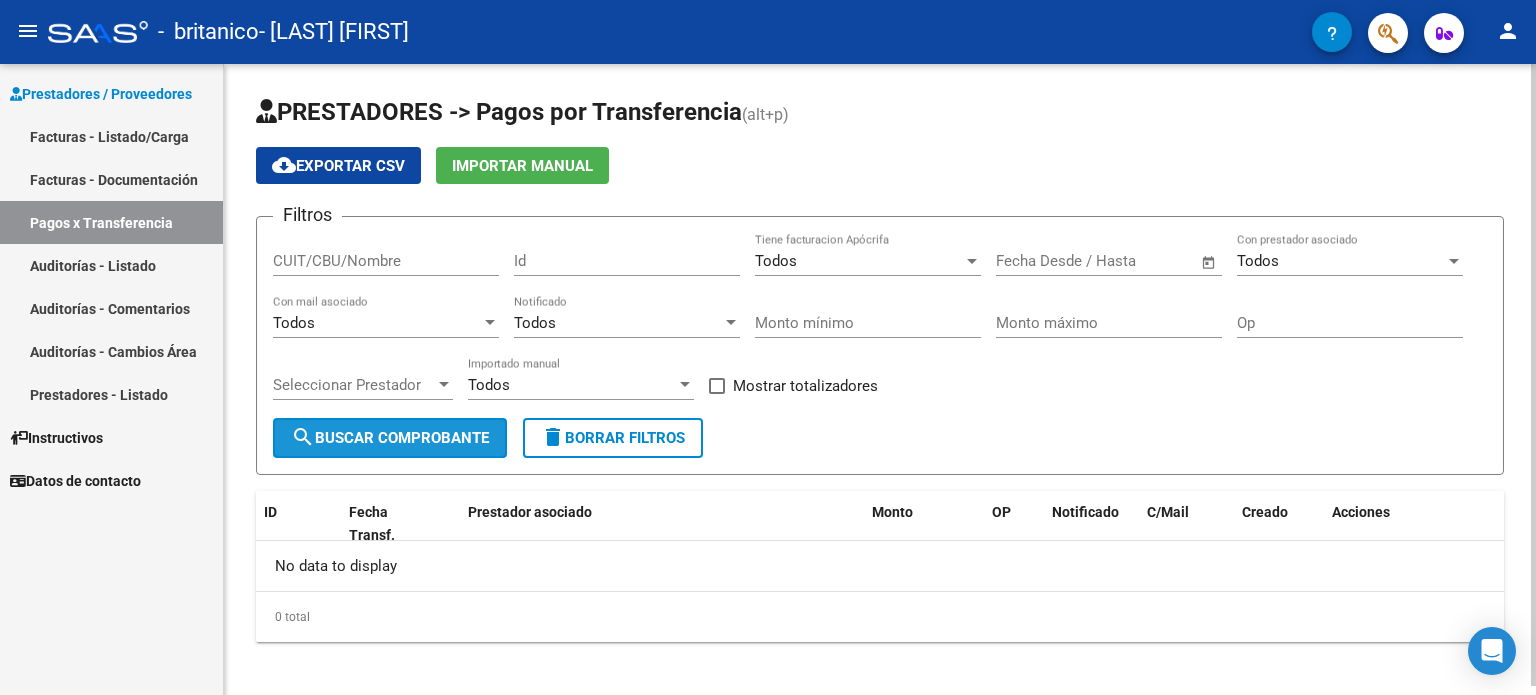 click on "search  Buscar Comprobante" 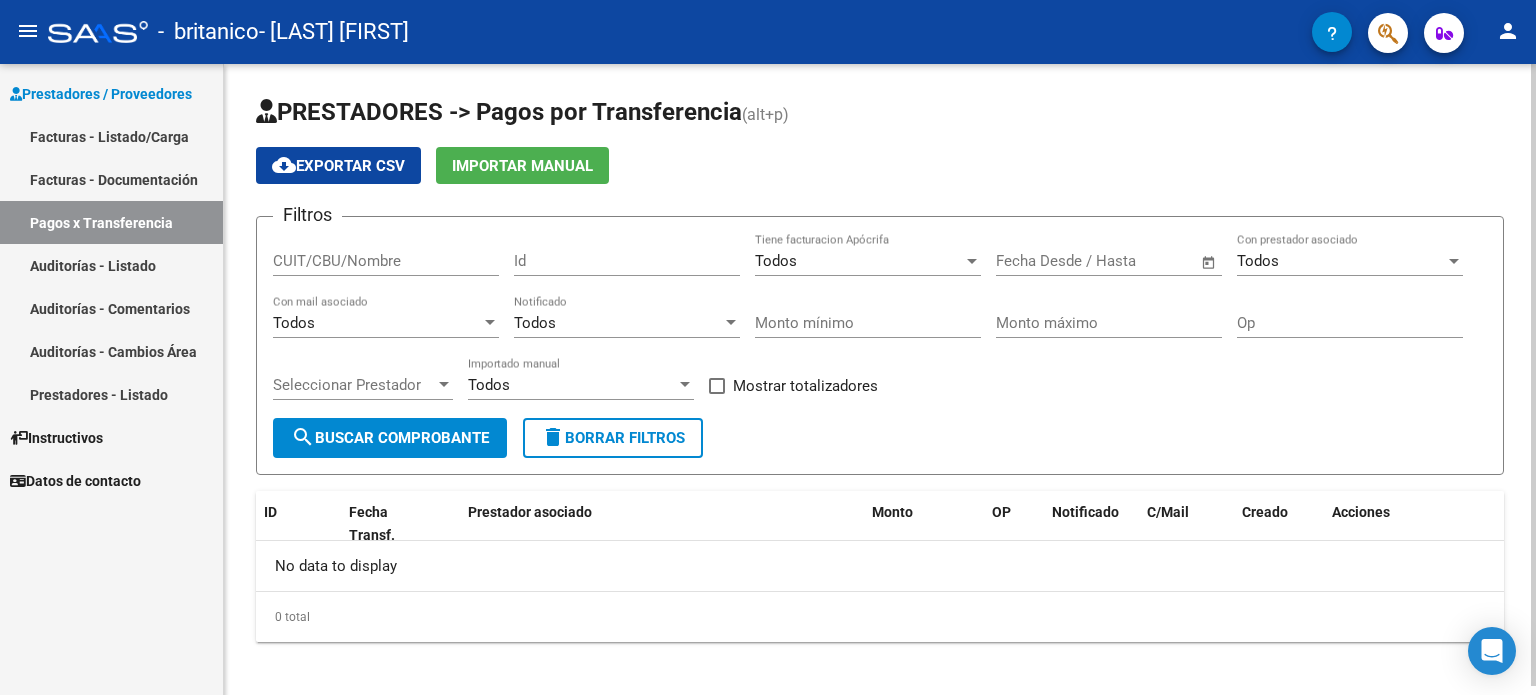 scroll, scrollTop: 8, scrollLeft: 0, axis: vertical 